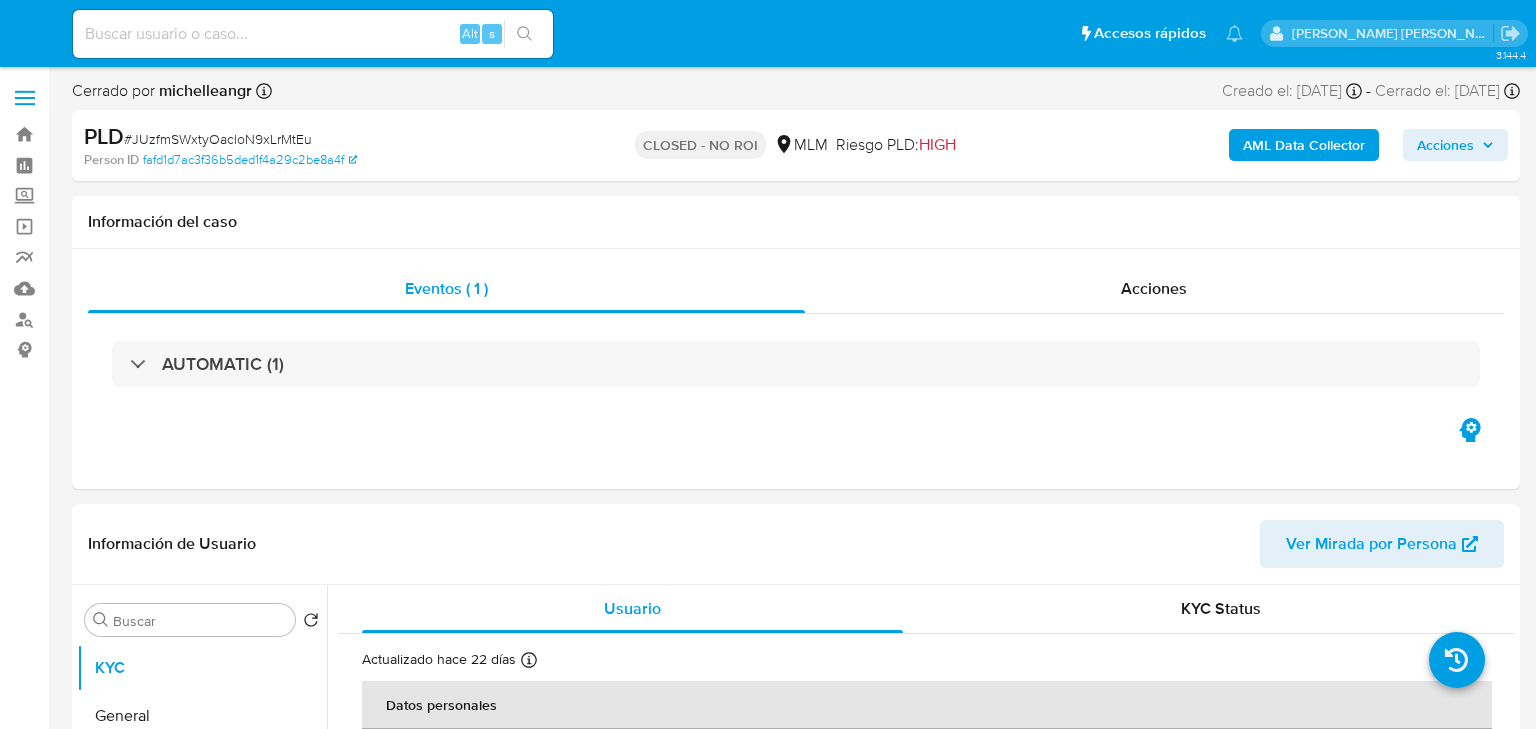 select on "10" 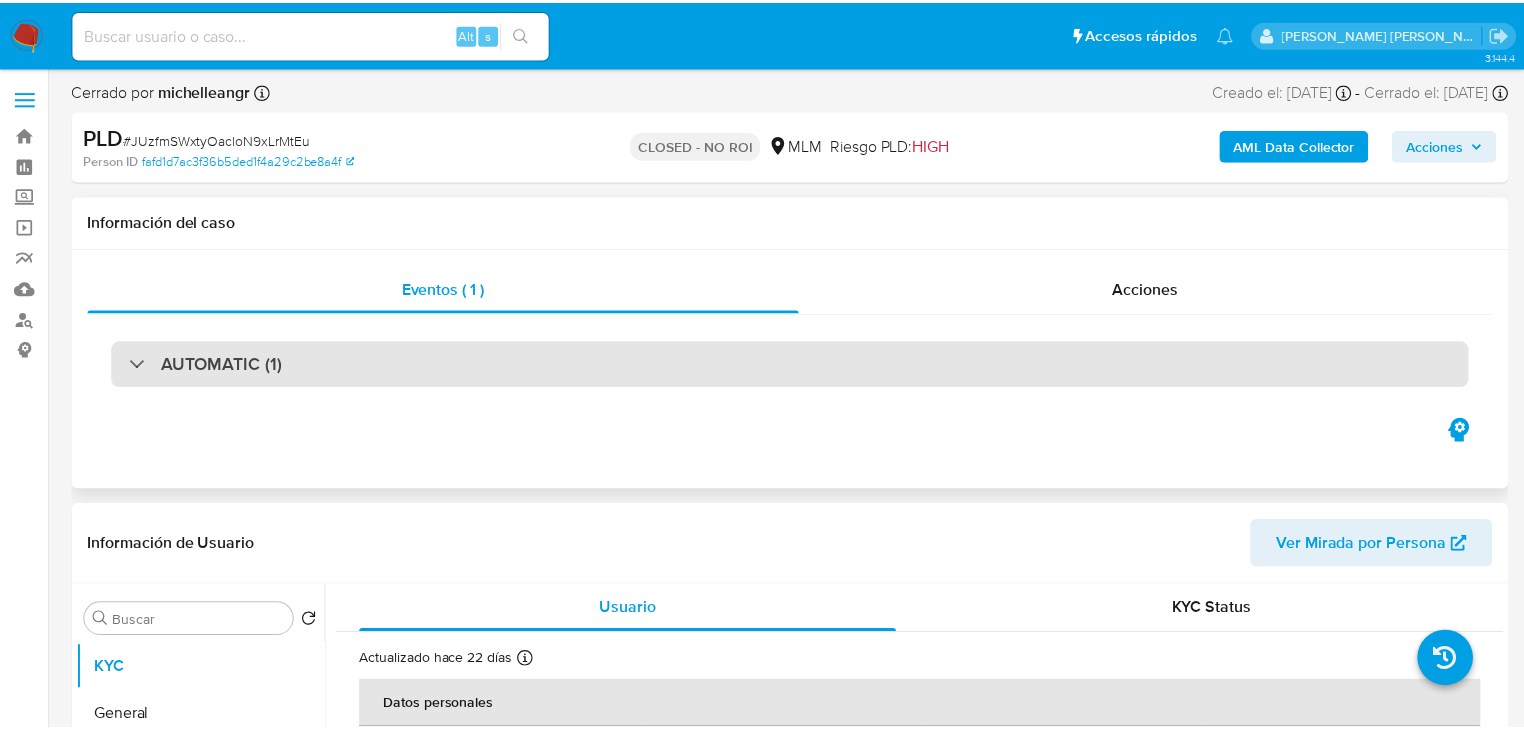 scroll, scrollTop: 0, scrollLeft: 0, axis: both 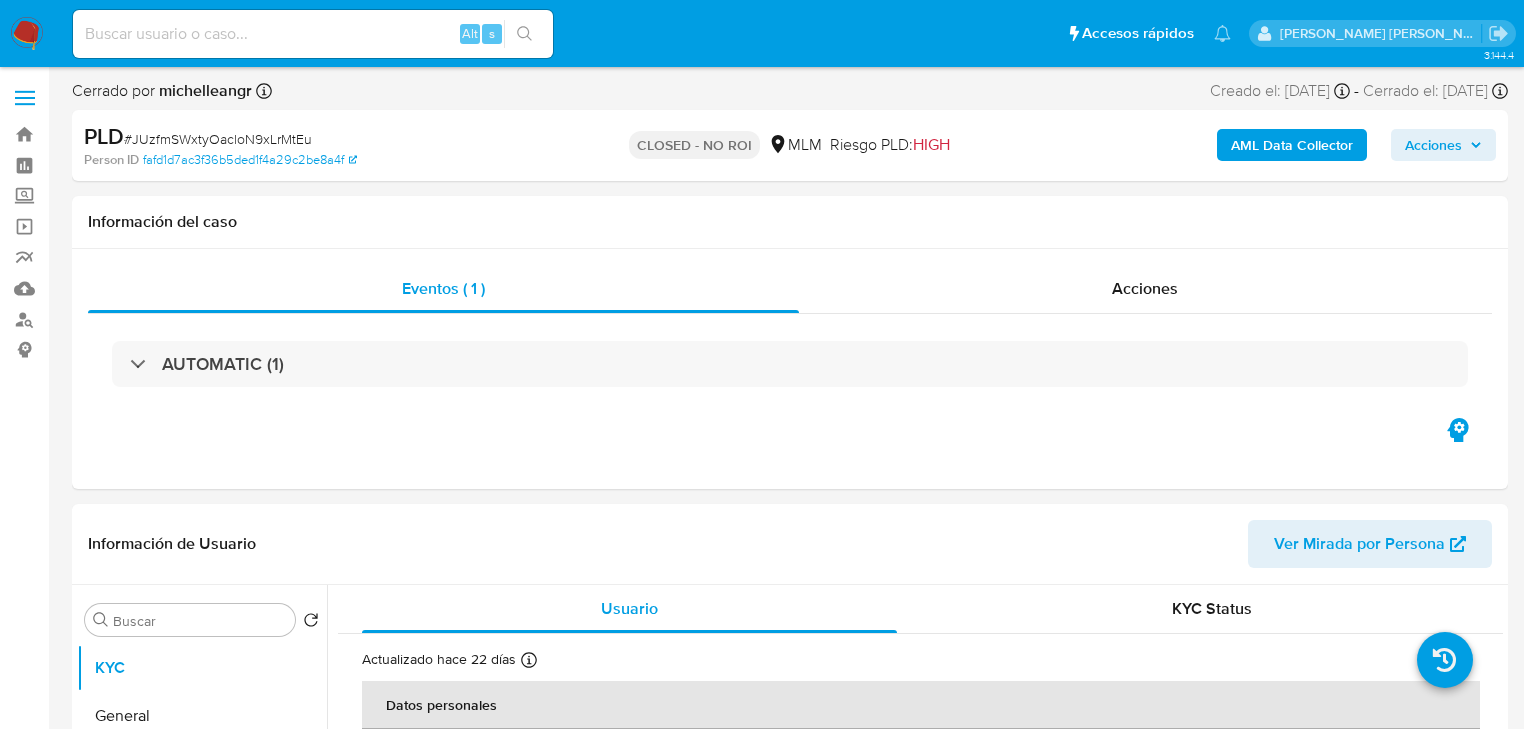 click at bounding box center [313, 34] 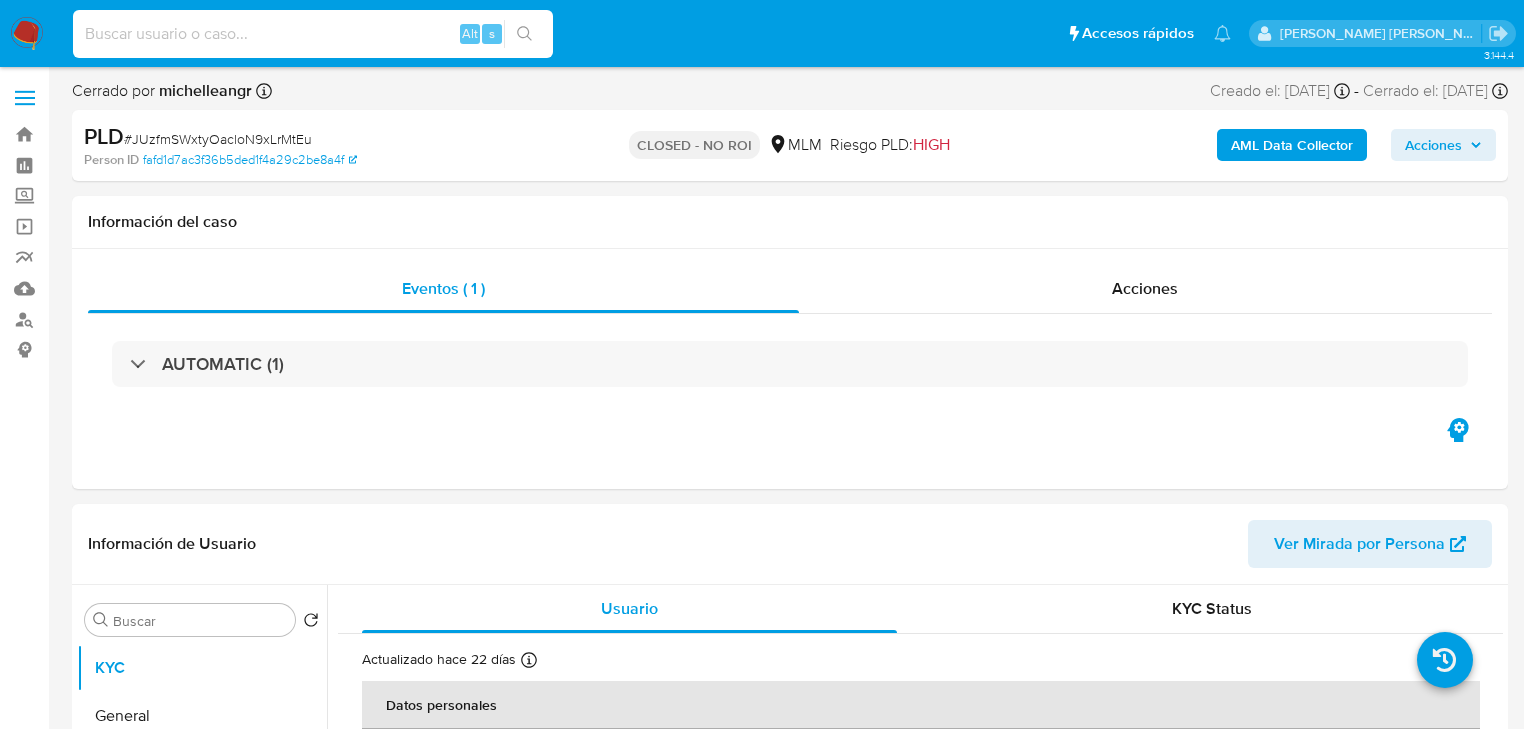 paste on "394311774" 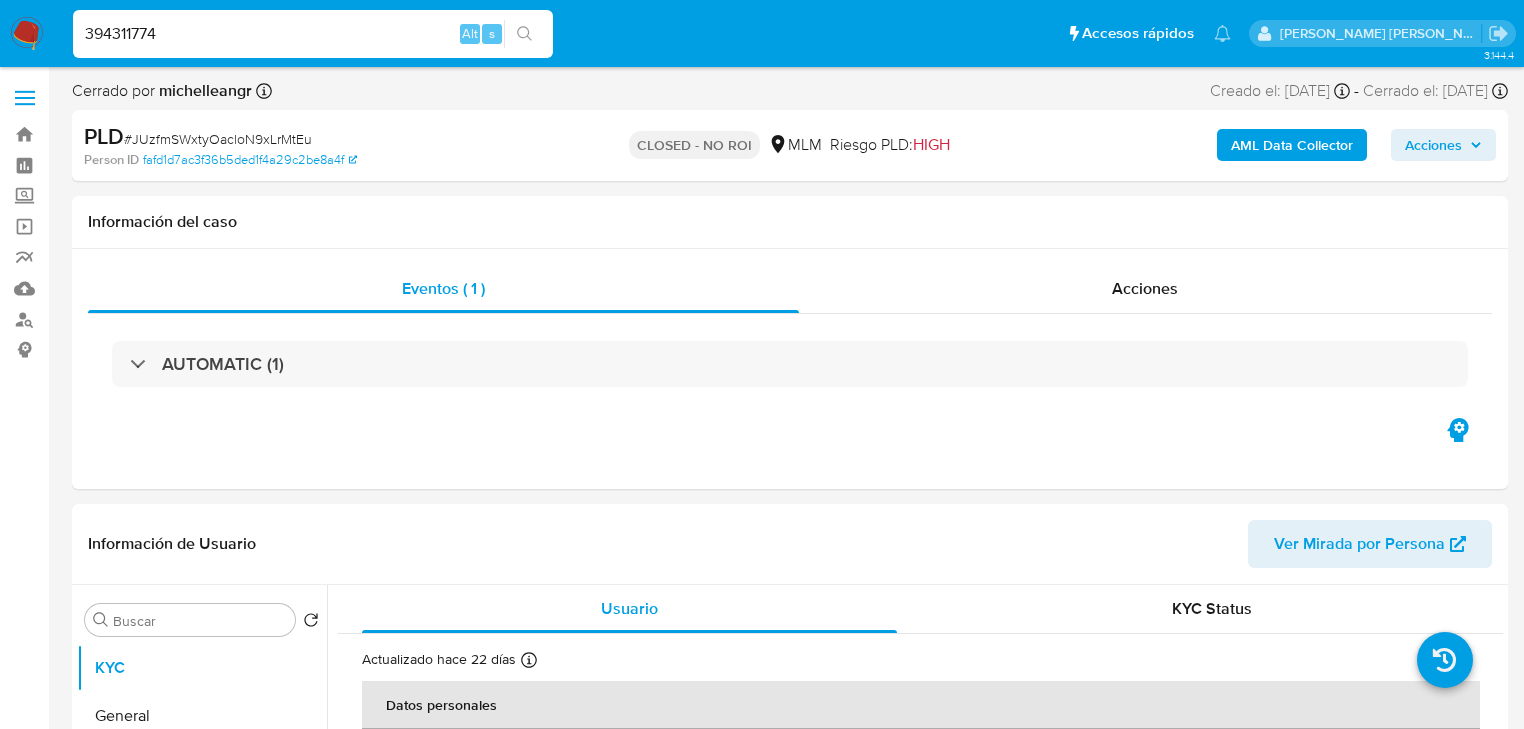 type on "394311774" 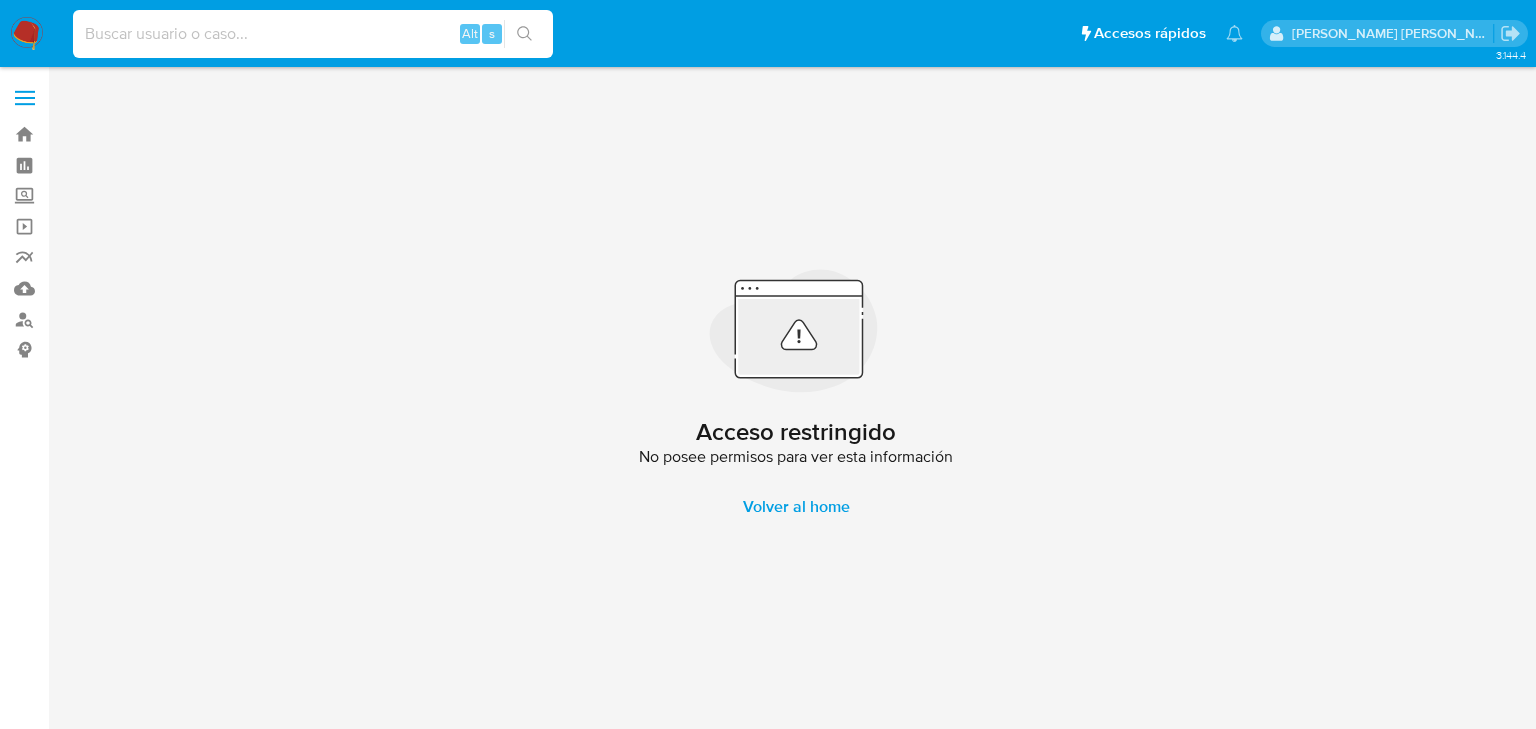 click at bounding box center [313, 34] 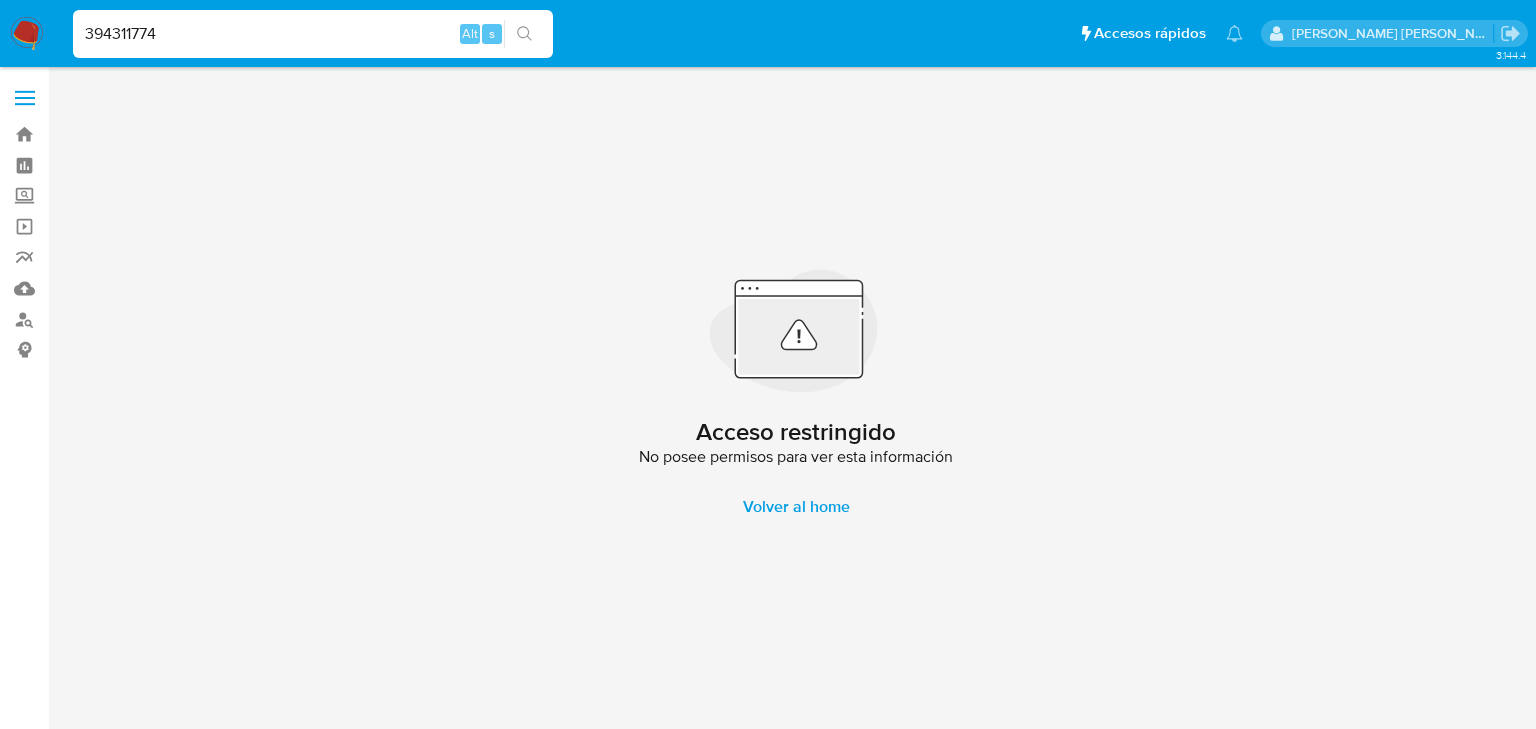 click on "394311774 Alt s" at bounding box center (313, 34) 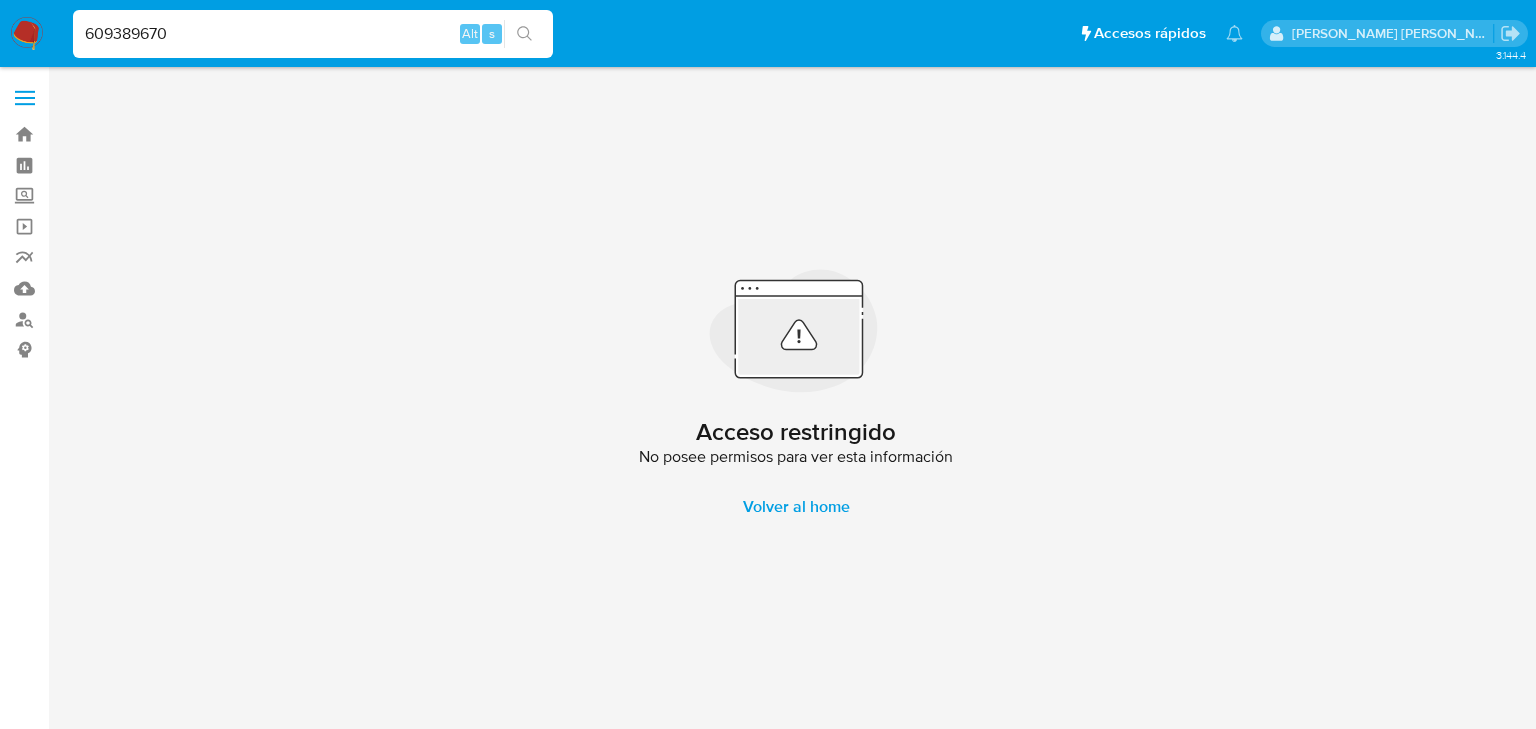 type on "609389670" 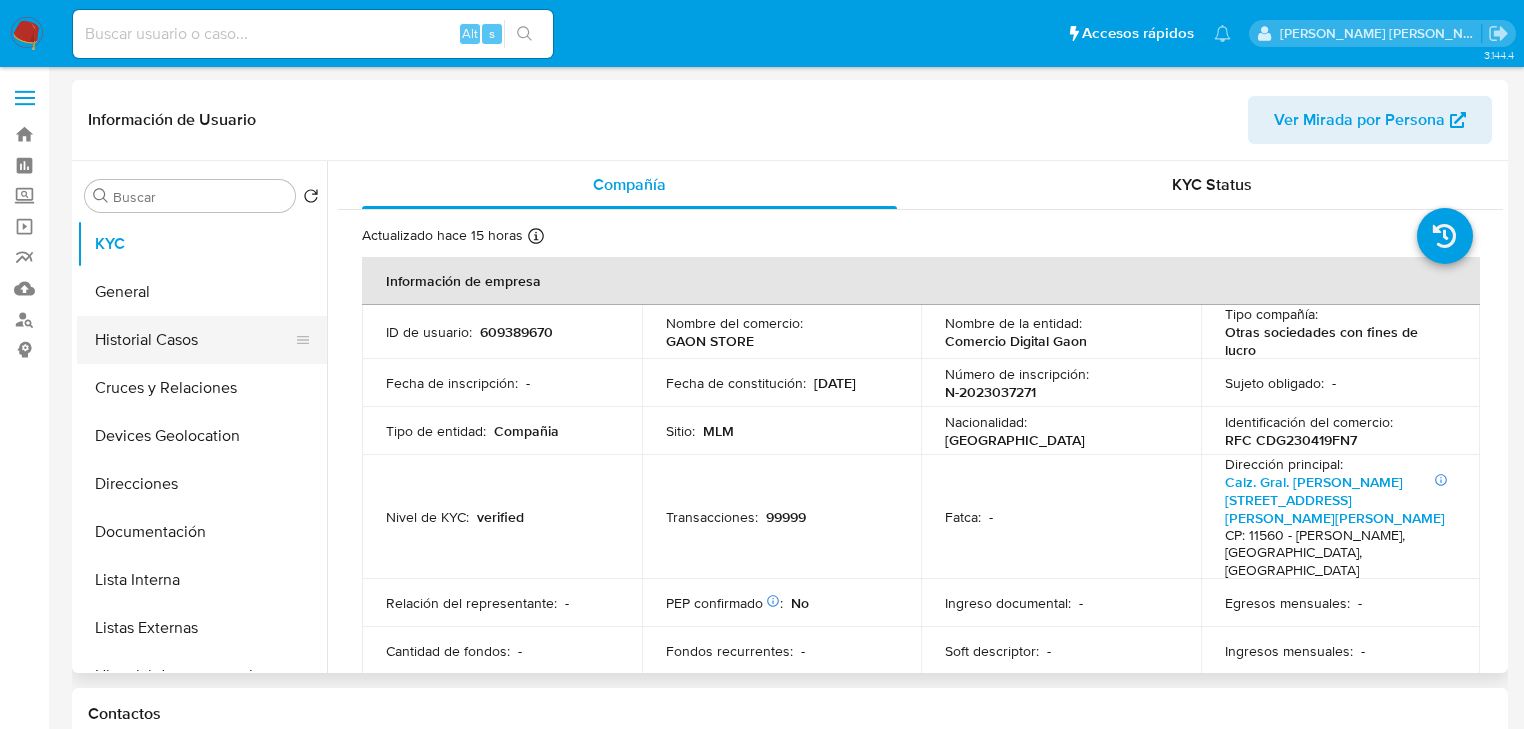 click on "Historial Casos" at bounding box center [194, 340] 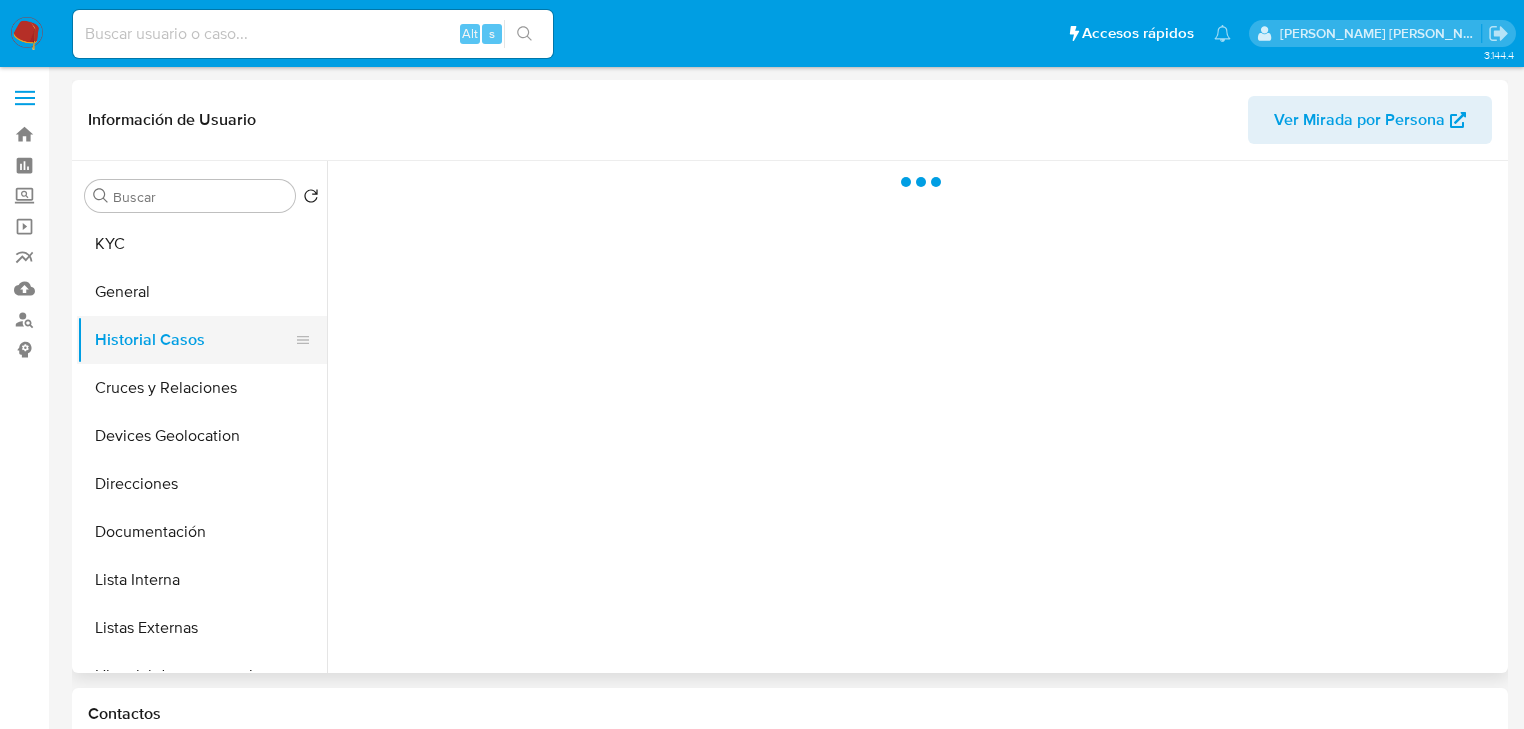 select on "10" 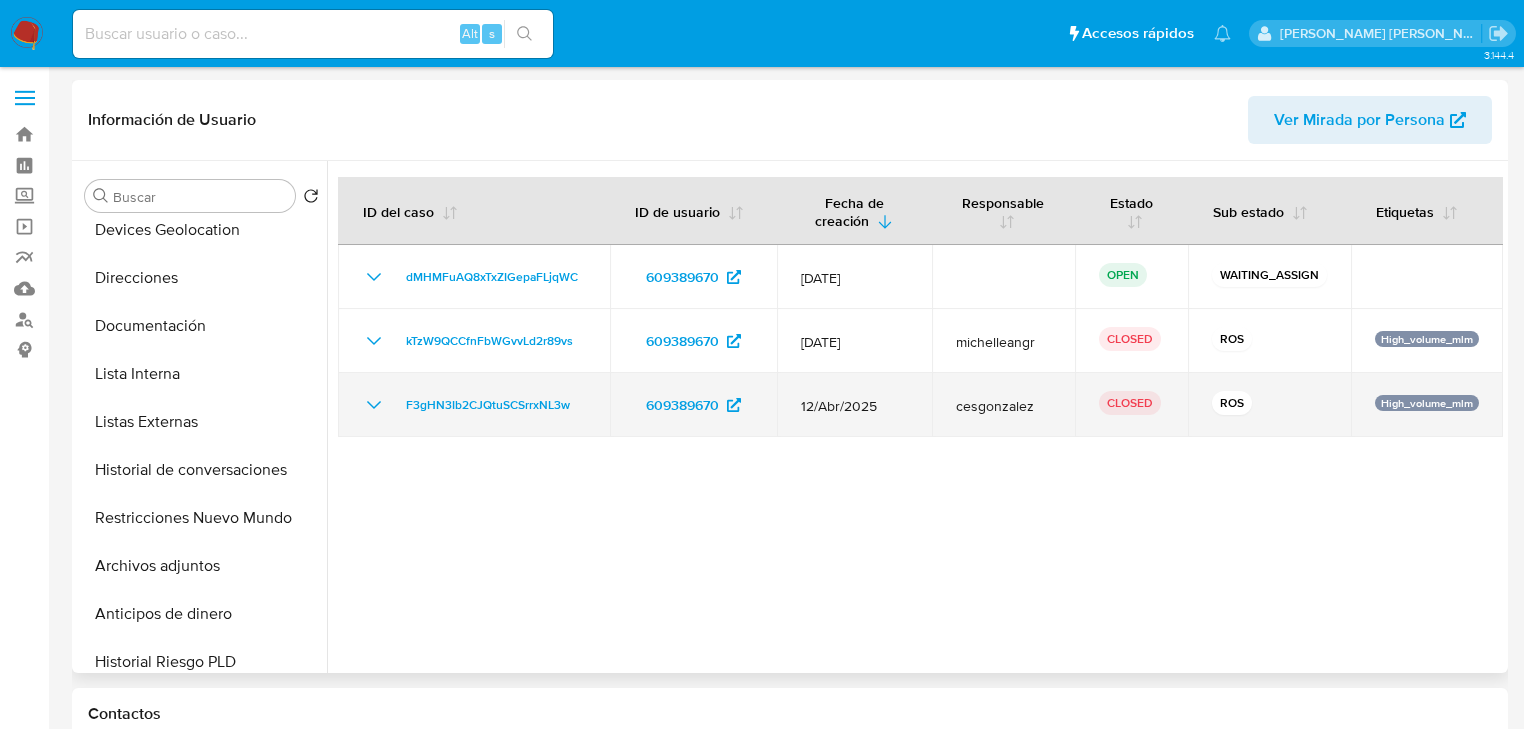 scroll, scrollTop: 320, scrollLeft: 0, axis: vertical 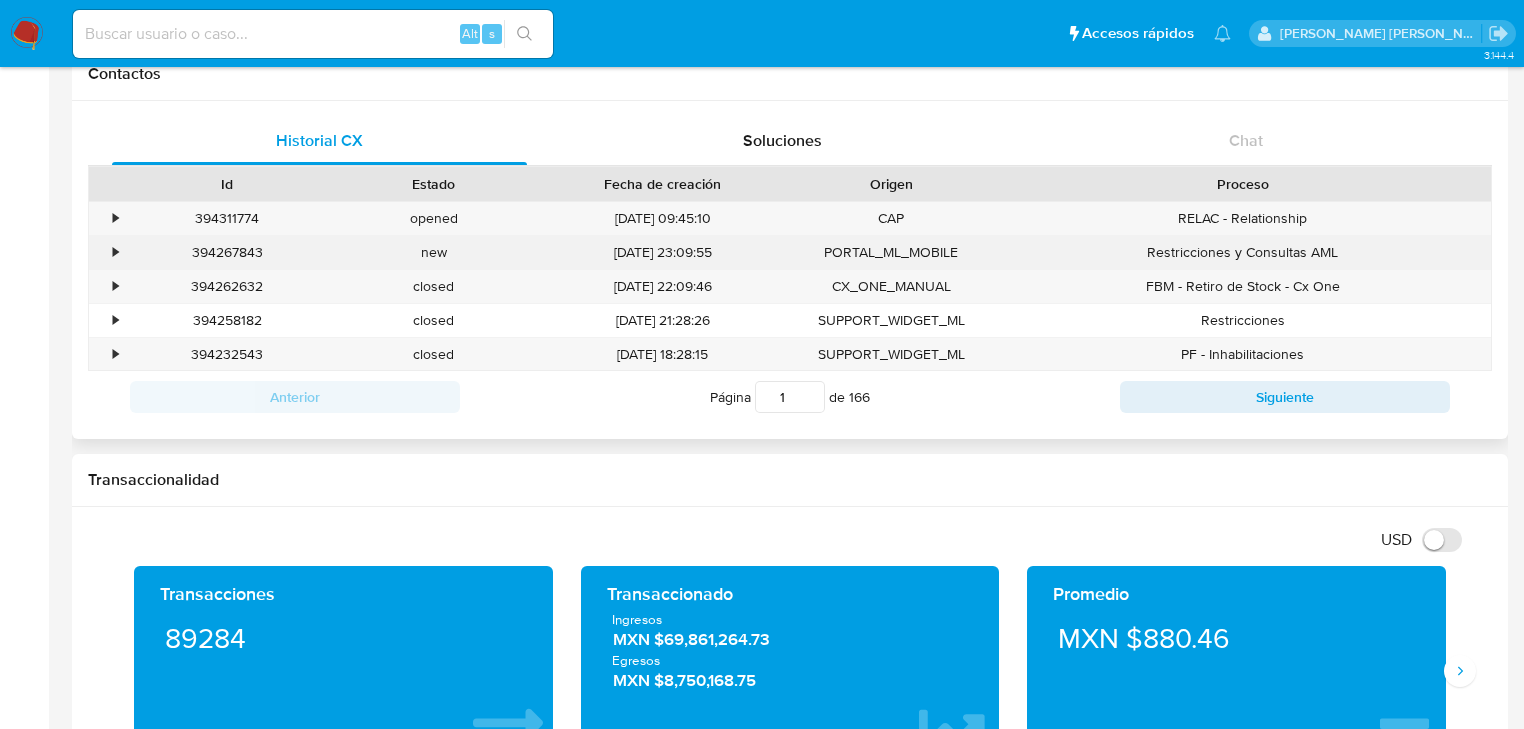 click on "•" at bounding box center (106, 252) 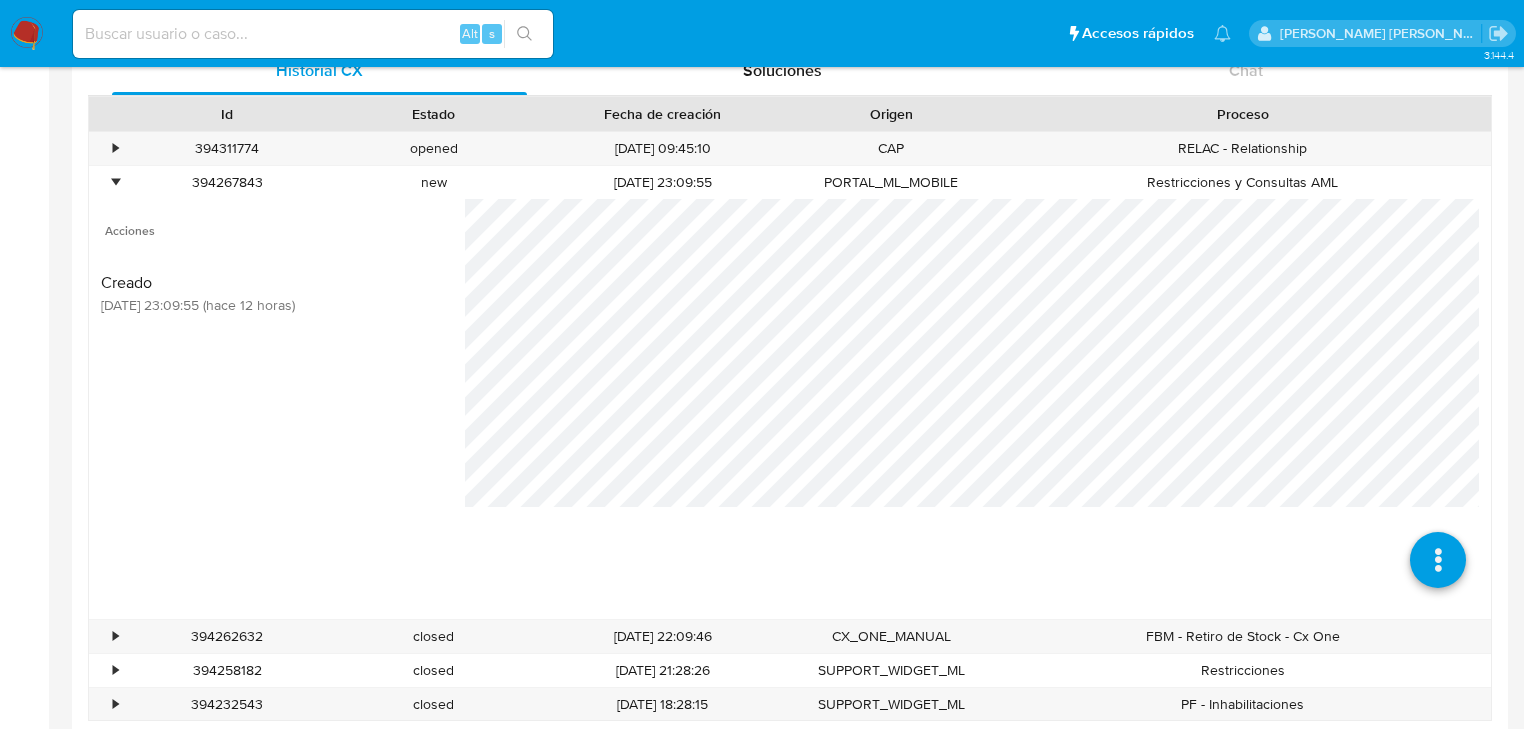 scroll, scrollTop: 800, scrollLeft: 0, axis: vertical 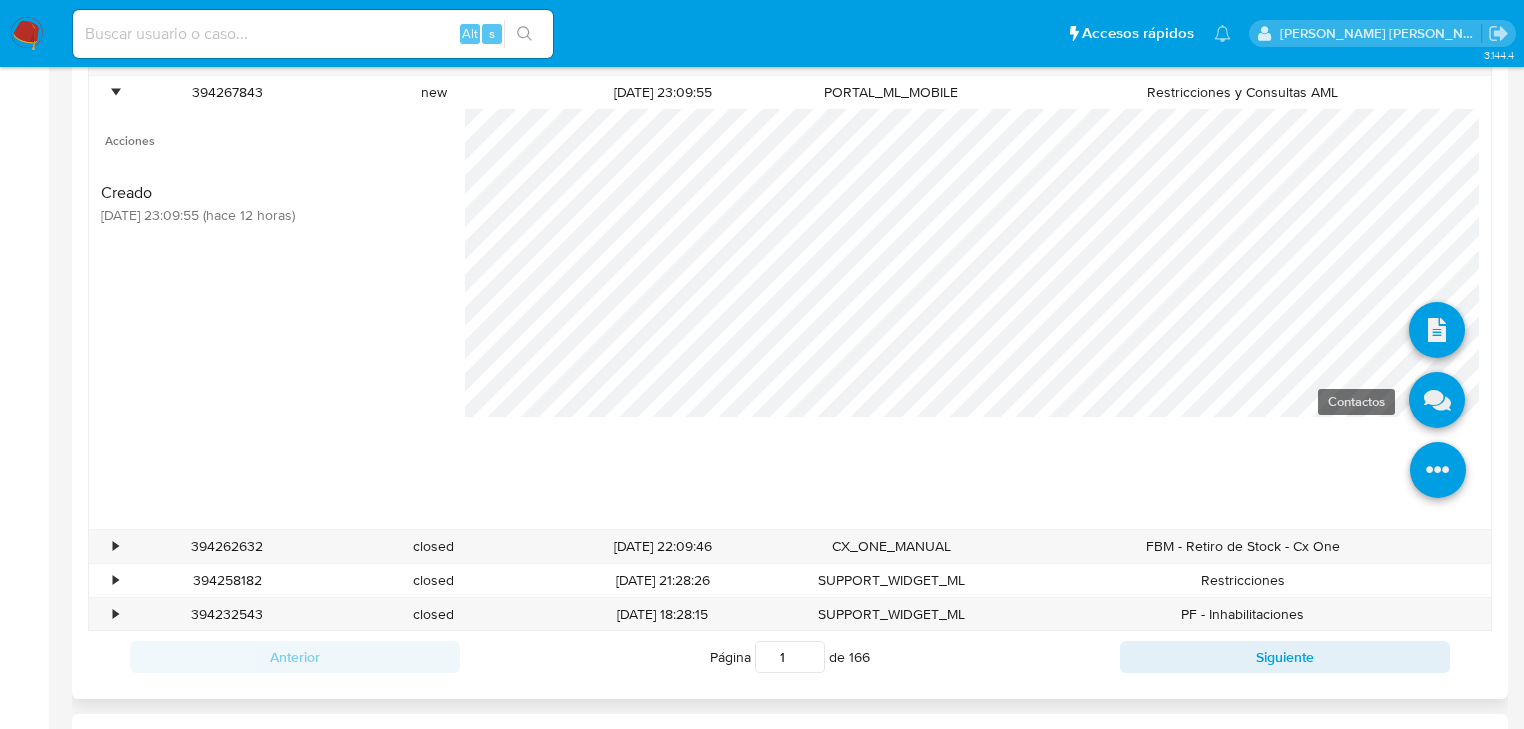 click at bounding box center [1437, 400] 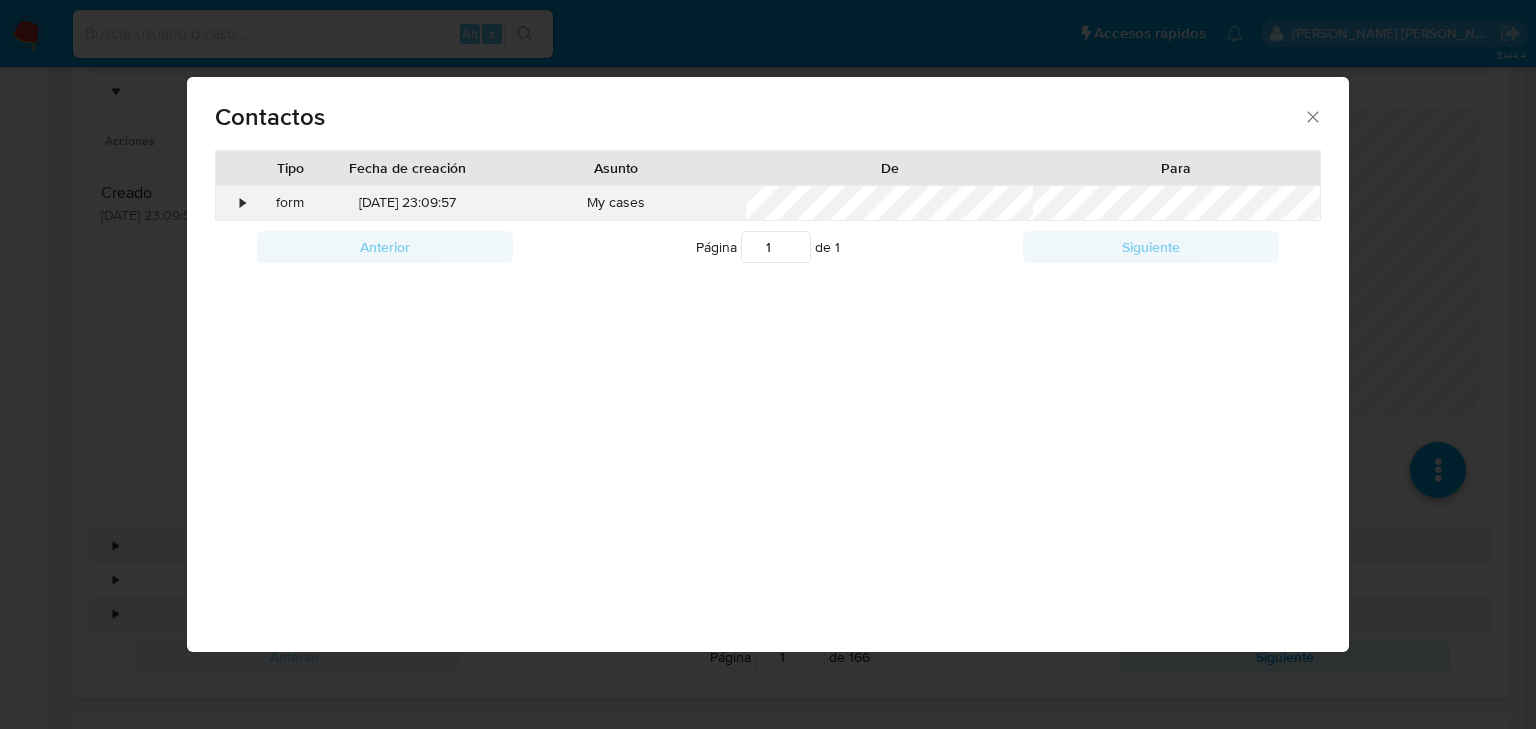 click on "•" at bounding box center [233, 203] 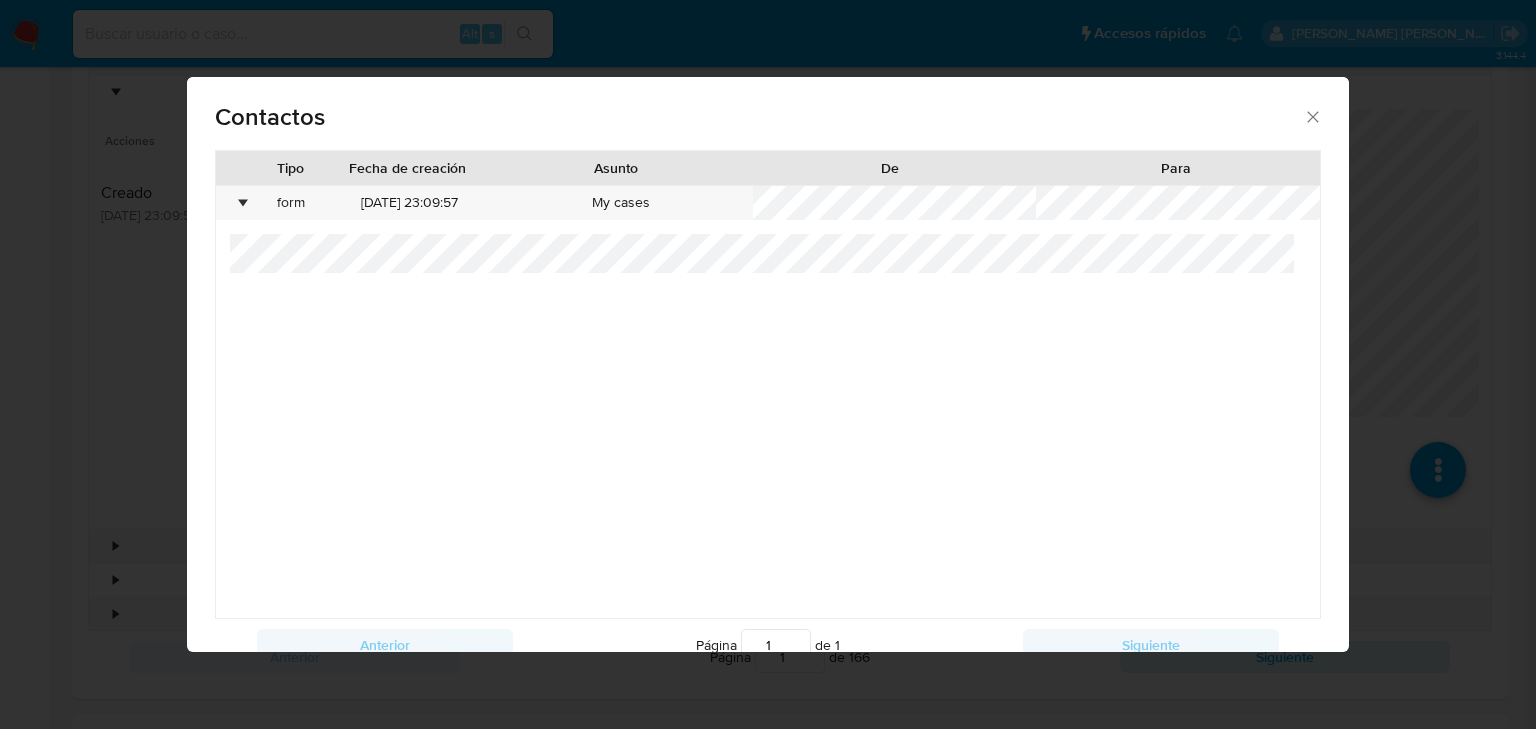 drag, startPoint x: 1292, startPoint y: 122, endPoint x: 1278, endPoint y: 124, distance: 14.142136 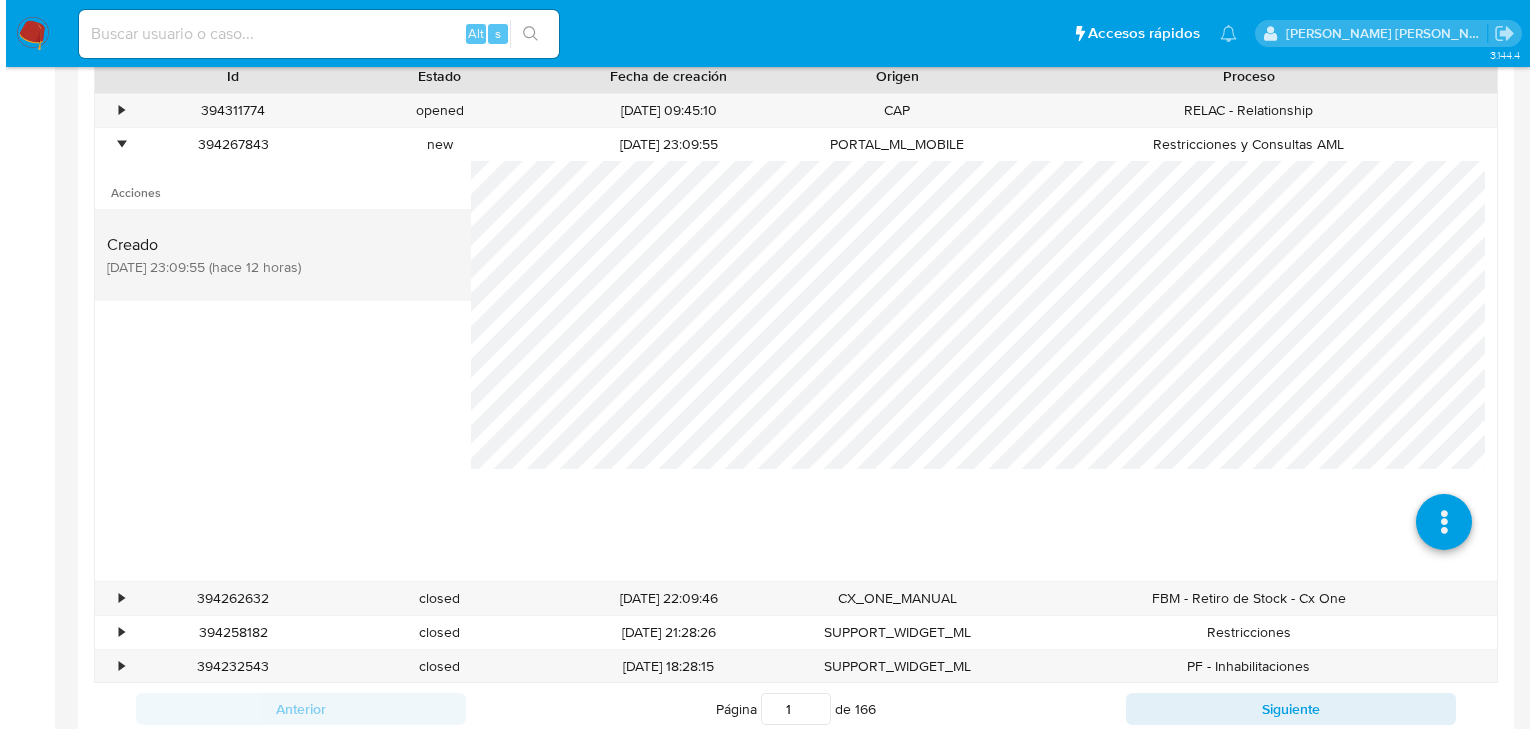 scroll, scrollTop: 720, scrollLeft: 0, axis: vertical 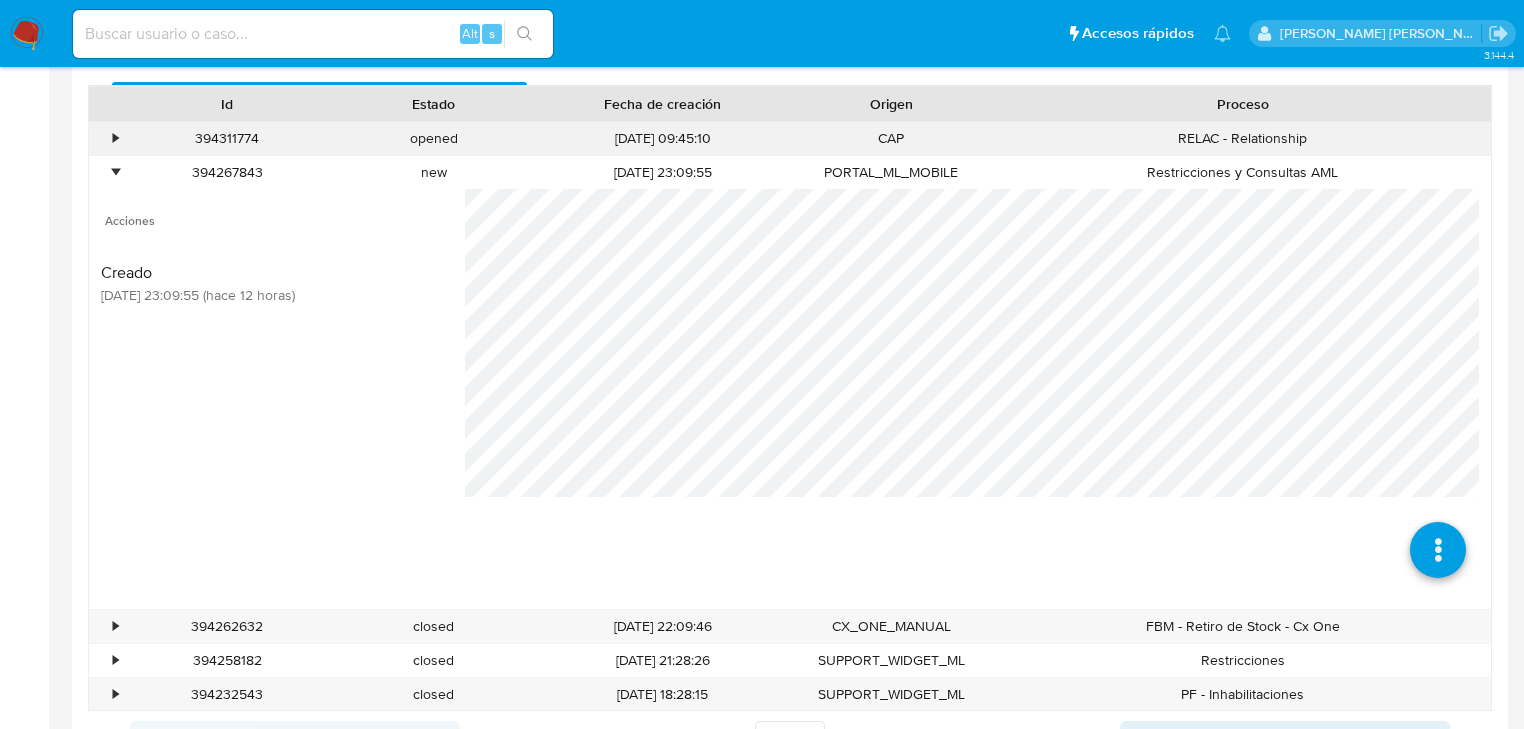 drag, startPoint x: 110, startPoint y: 167, endPoint x: 111, endPoint y: 139, distance: 28.01785 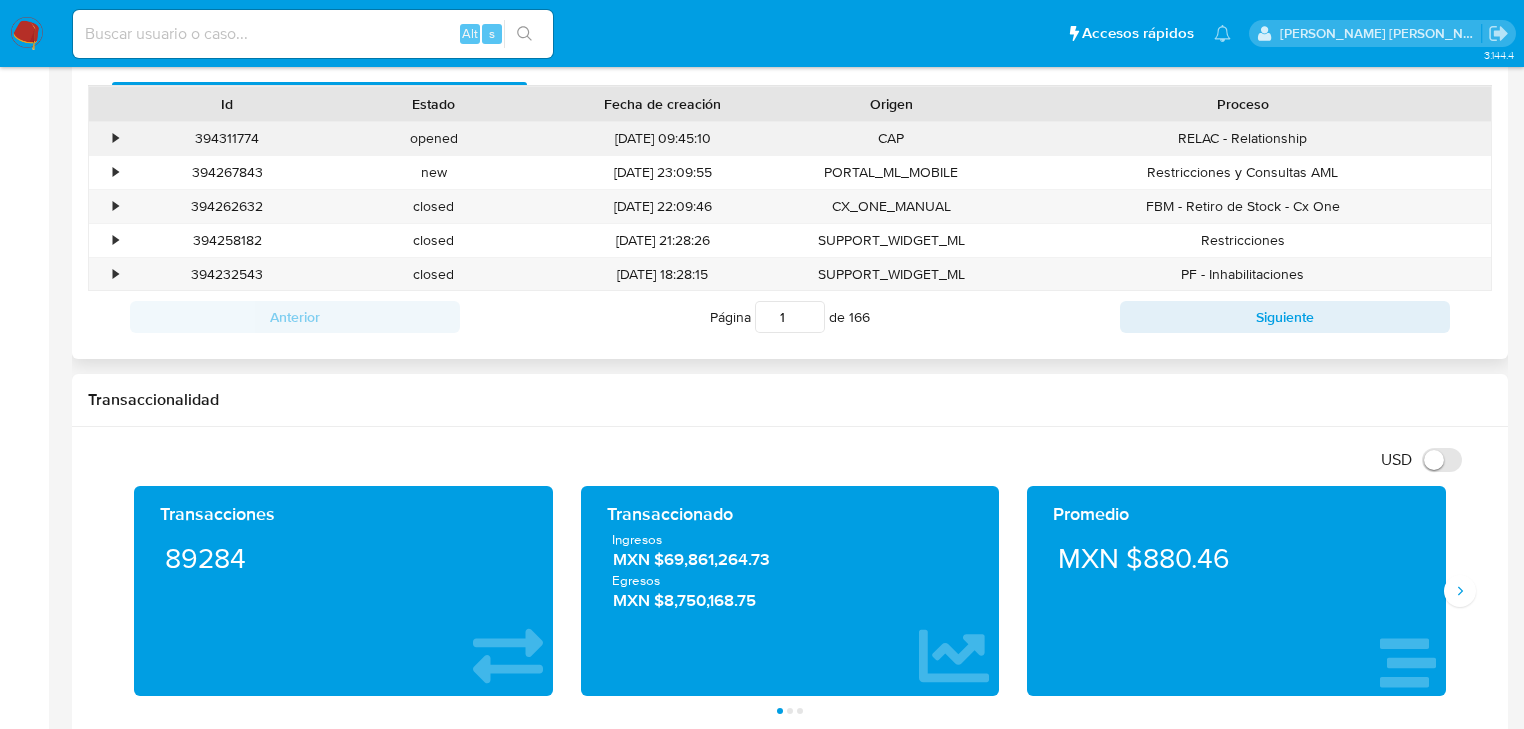 click on "•" at bounding box center [115, 138] 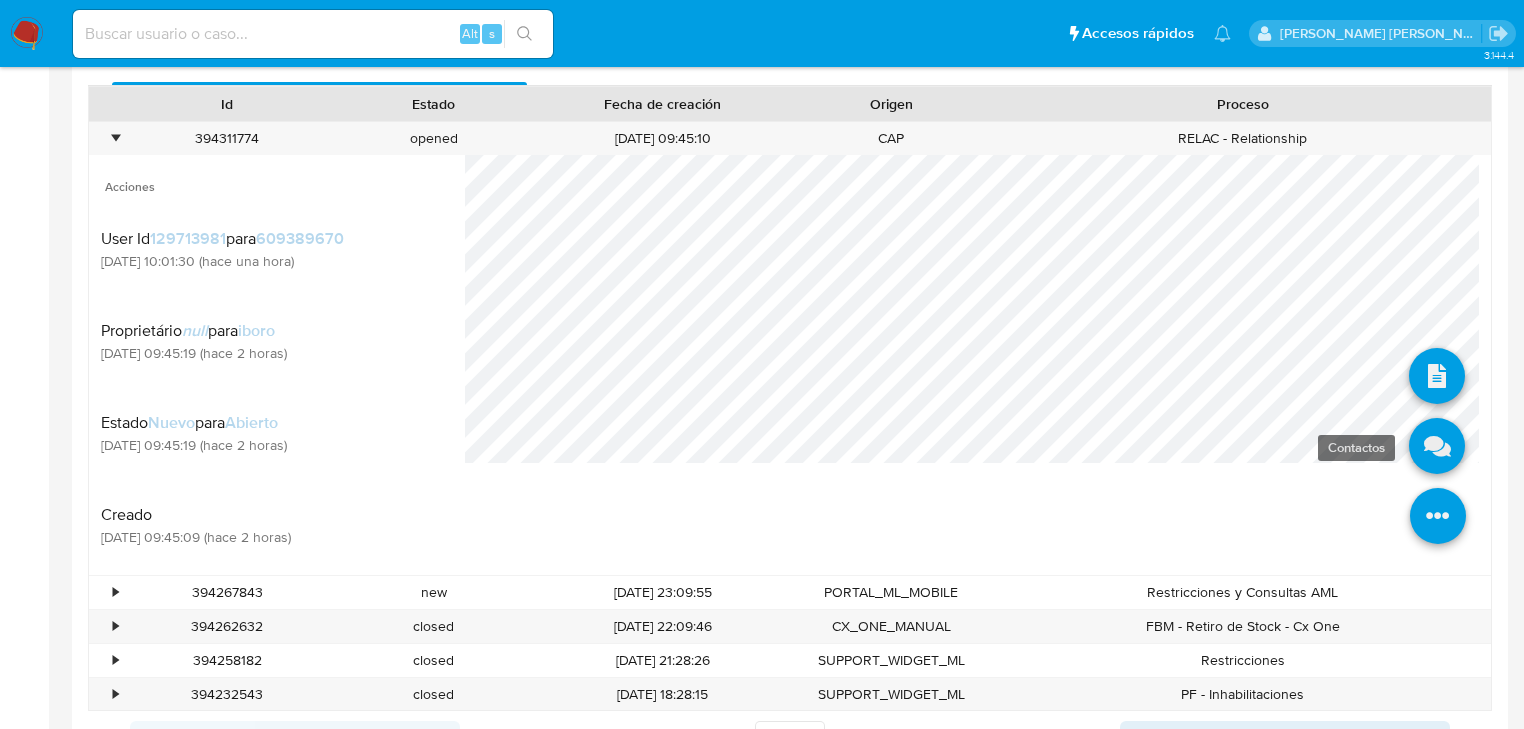 click at bounding box center (1437, 446) 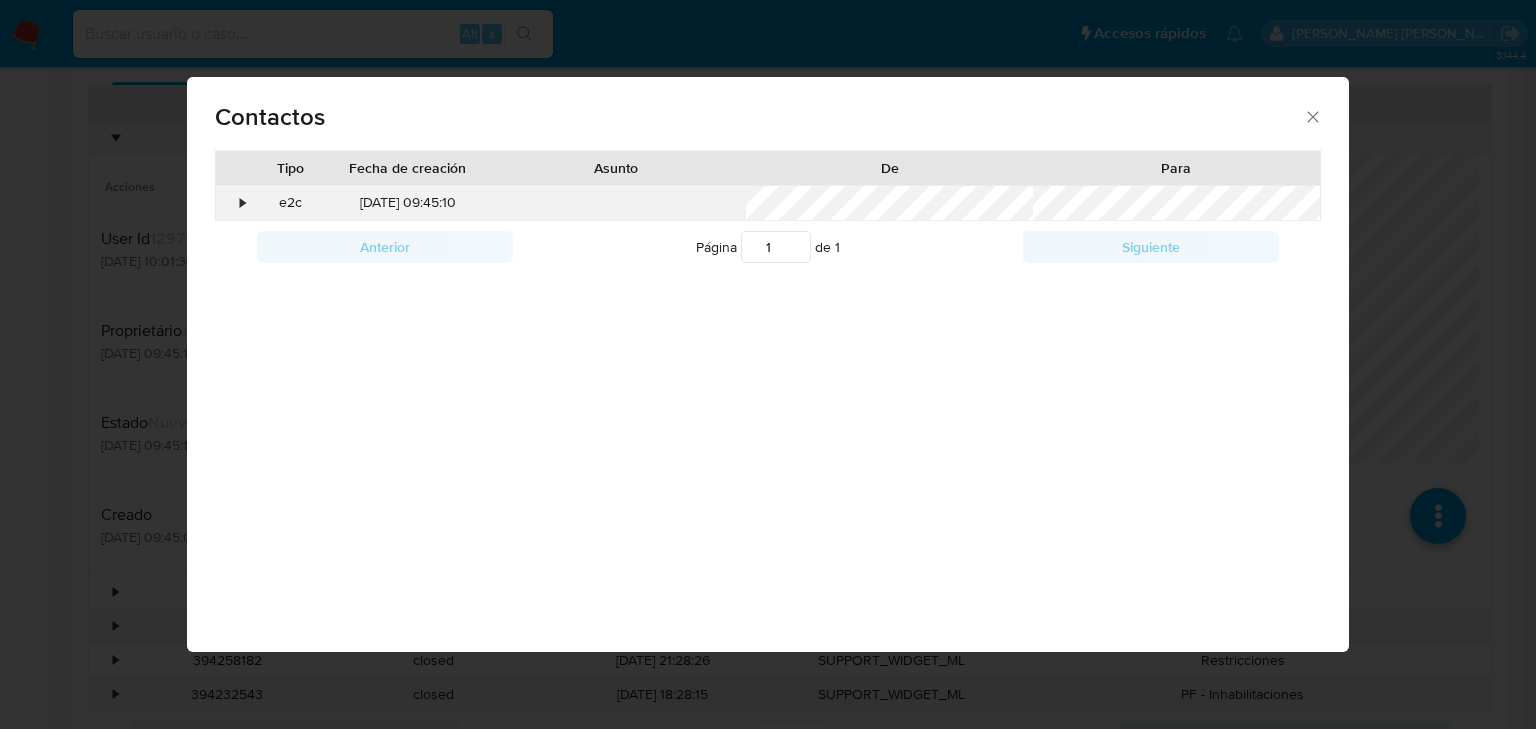 click on "•" at bounding box center [233, 203] 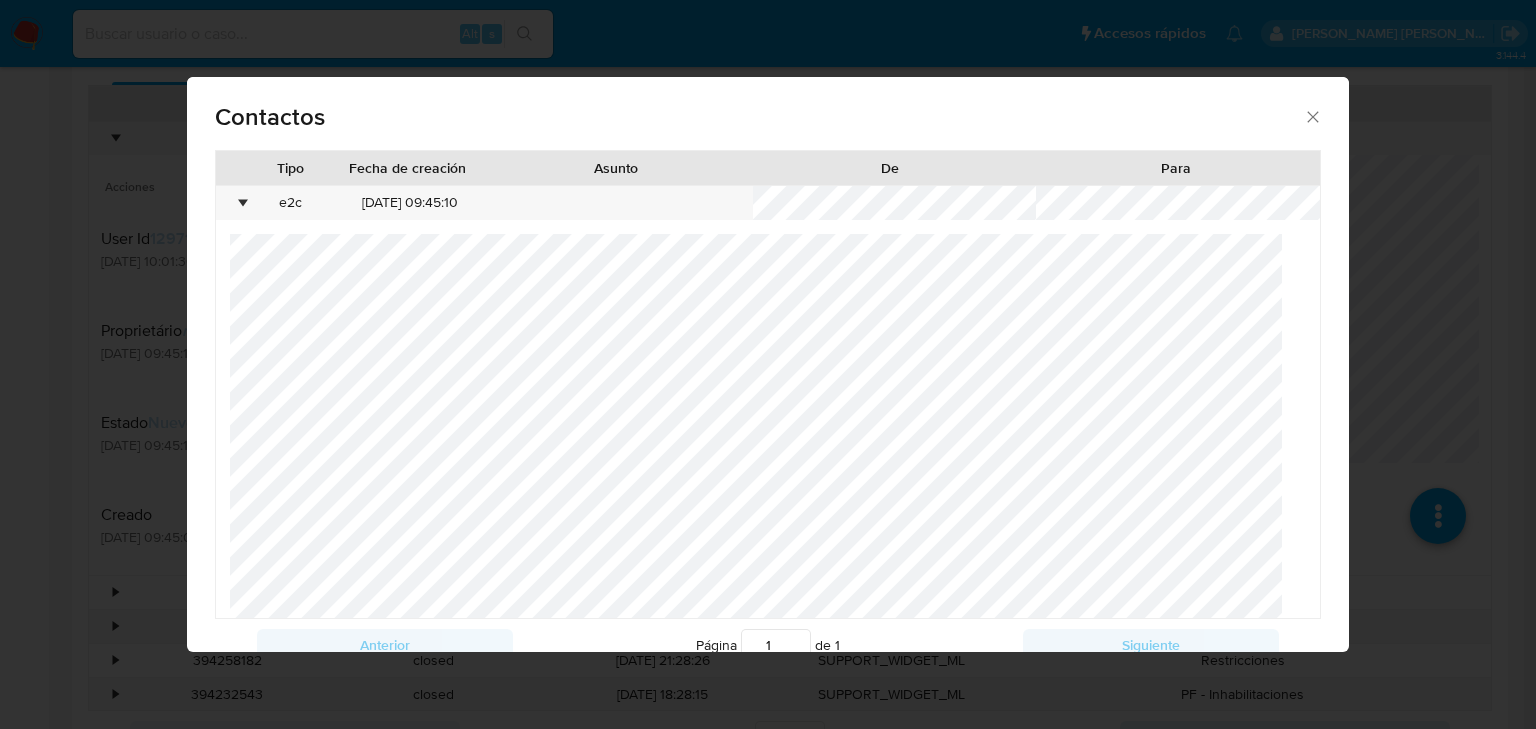 scroll, scrollTop: 480, scrollLeft: 0, axis: vertical 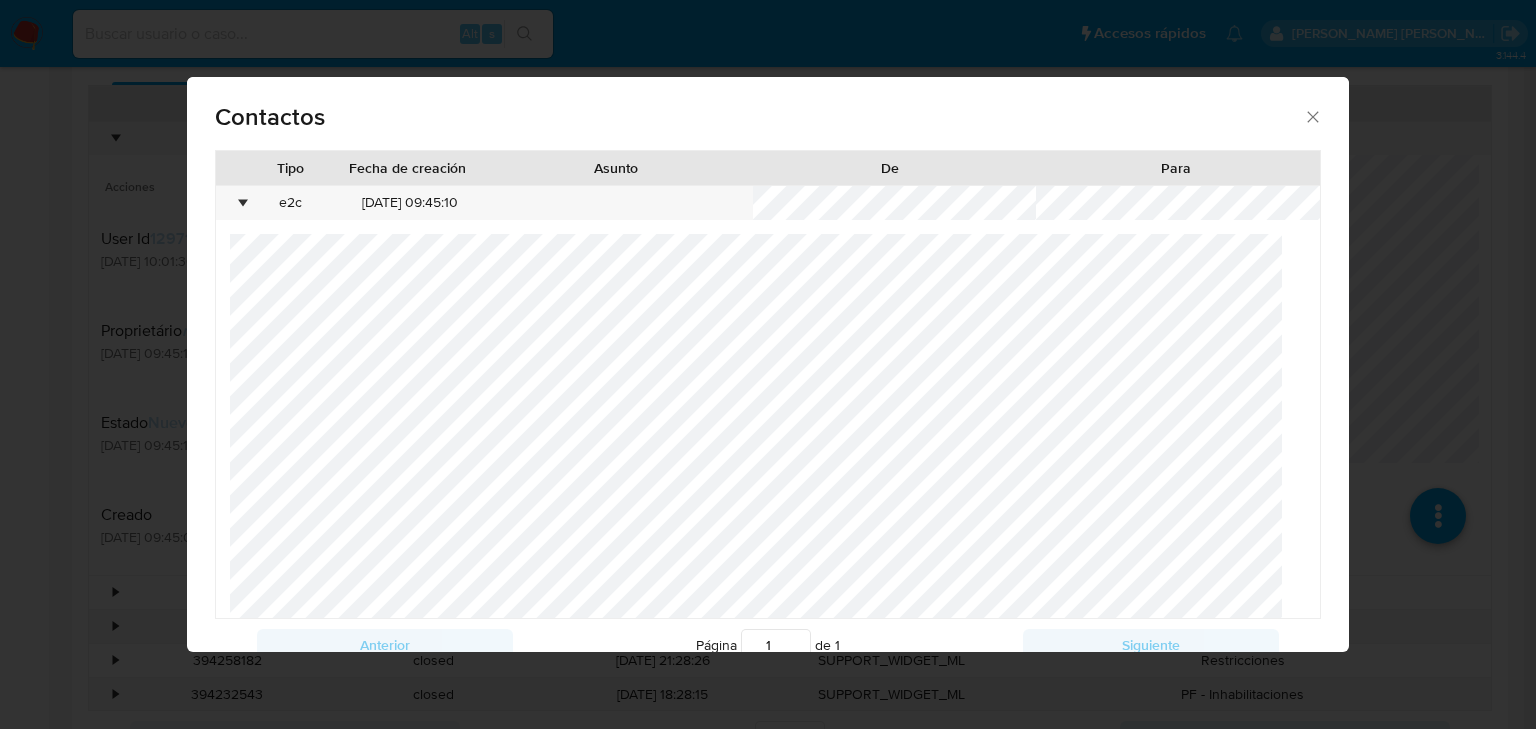 click 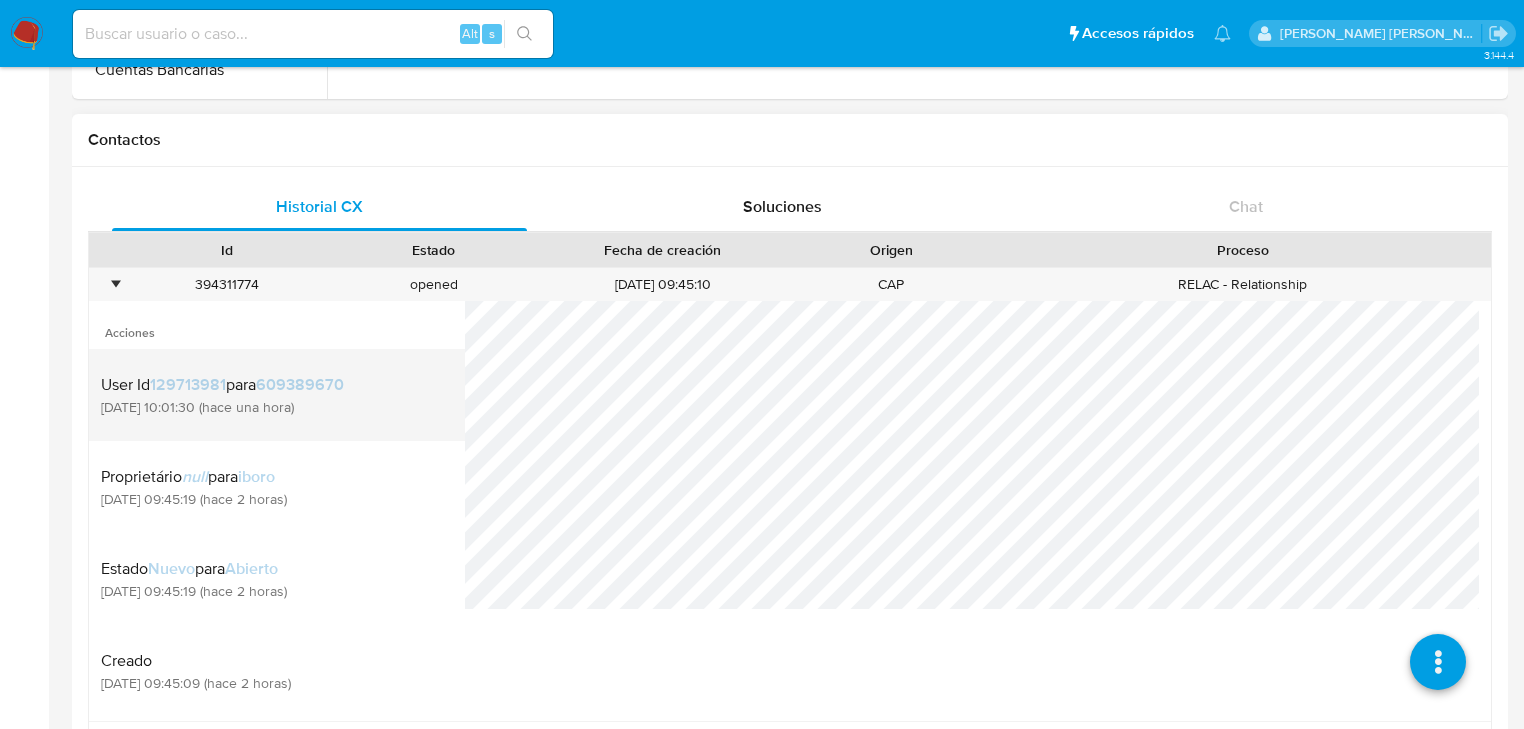 scroll, scrollTop: 560, scrollLeft: 0, axis: vertical 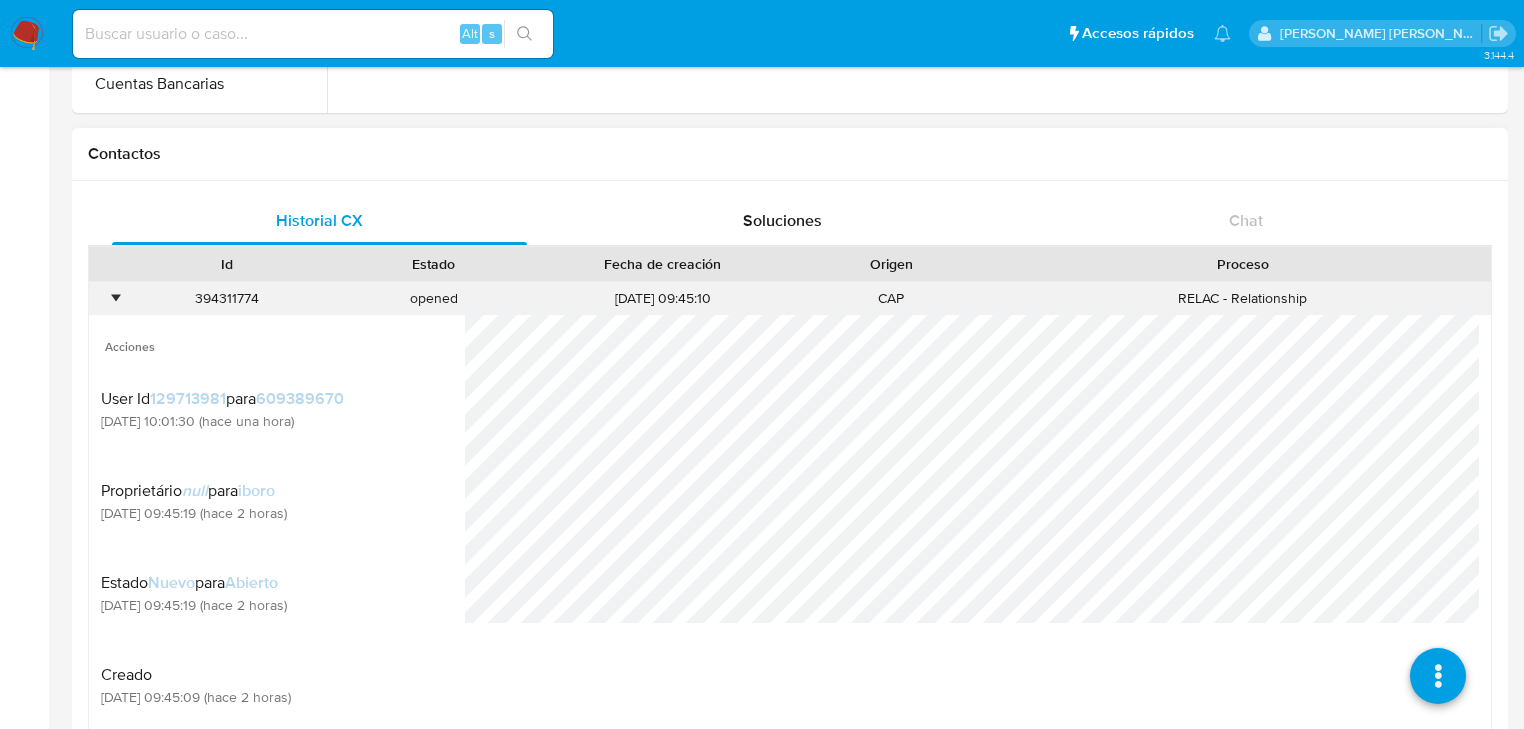 click on "•" at bounding box center [106, 298] 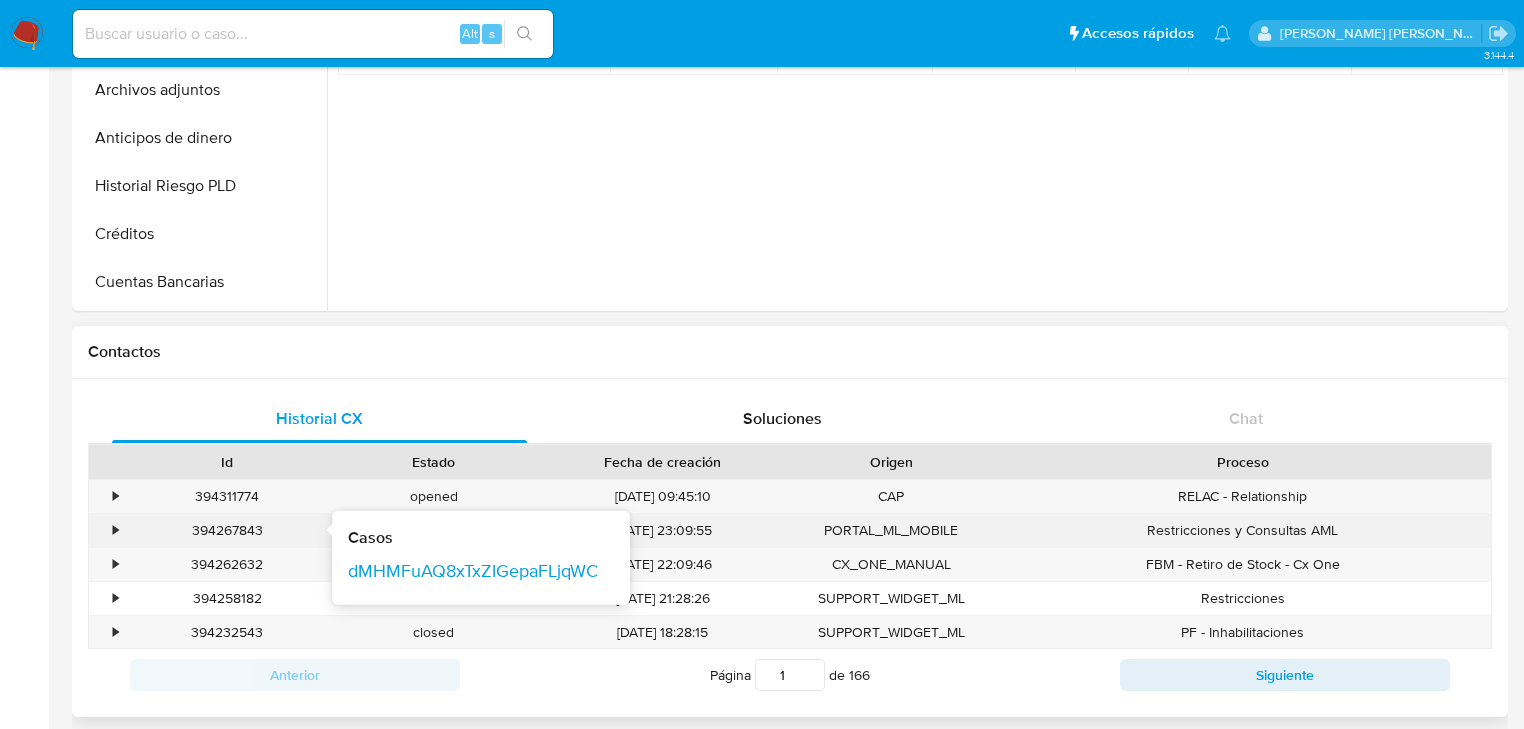 scroll, scrollTop: 240, scrollLeft: 0, axis: vertical 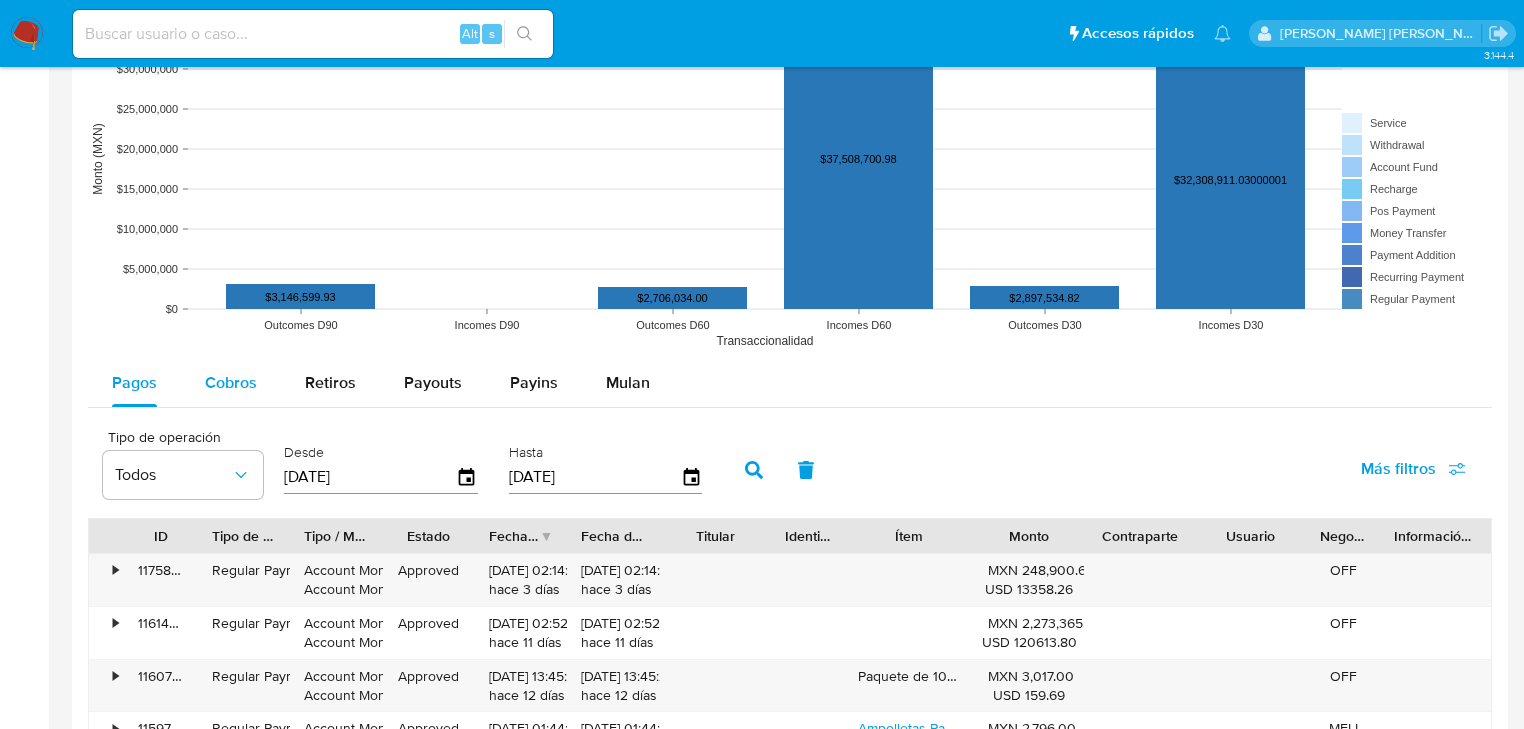 click on "Cobros" at bounding box center [231, 382] 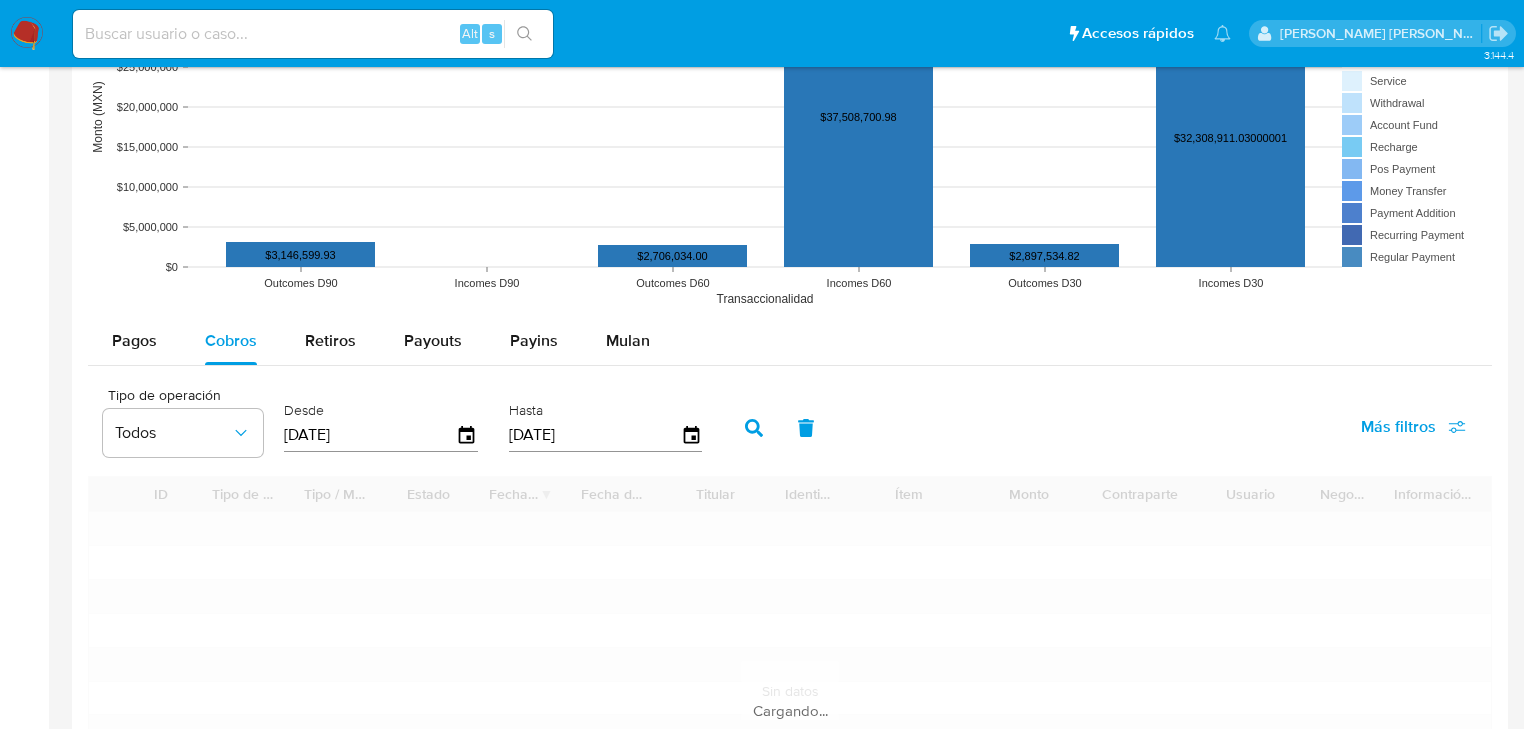 scroll, scrollTop: 1680, scrollLeft: 0, axis: vertical 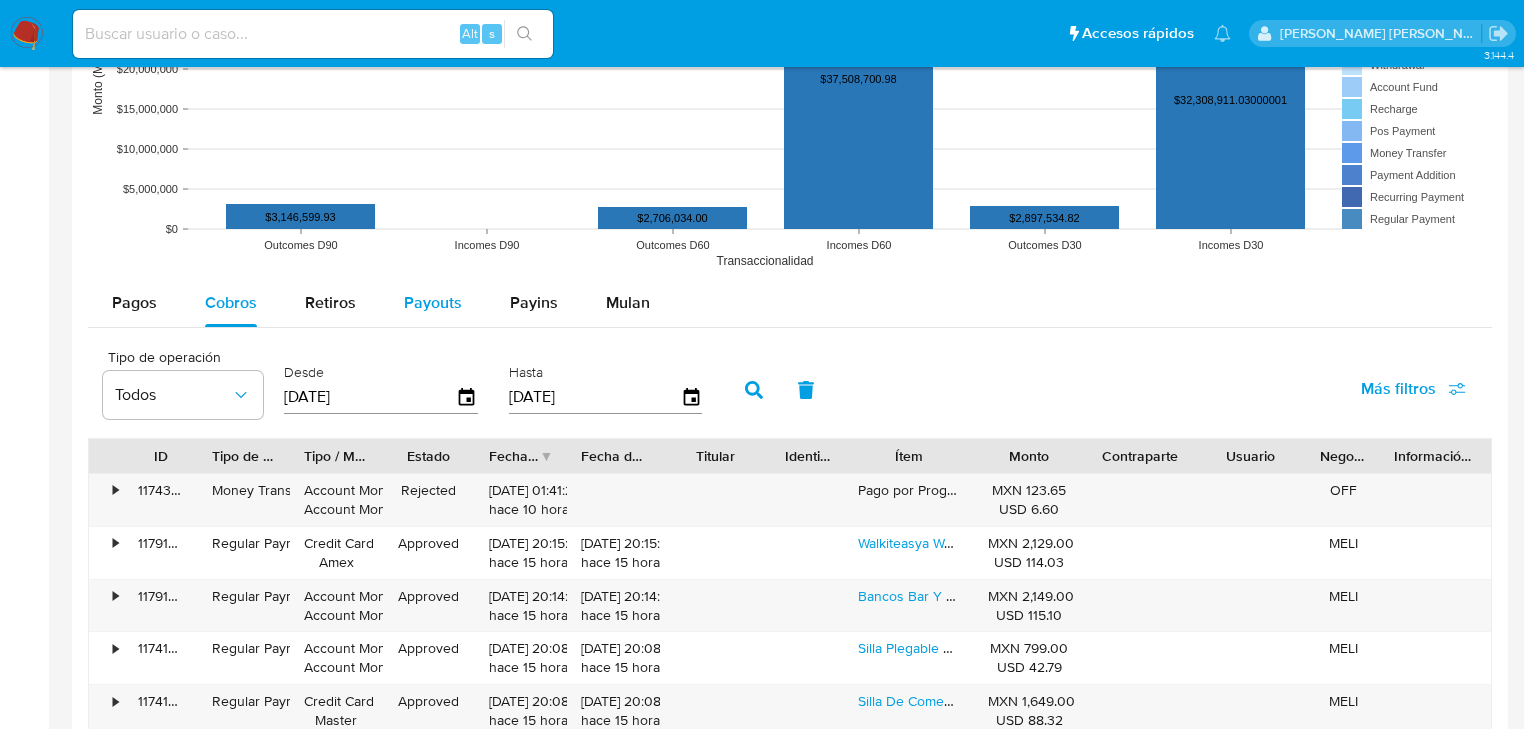 click on "Payouts" at bounding box center [433, 302] 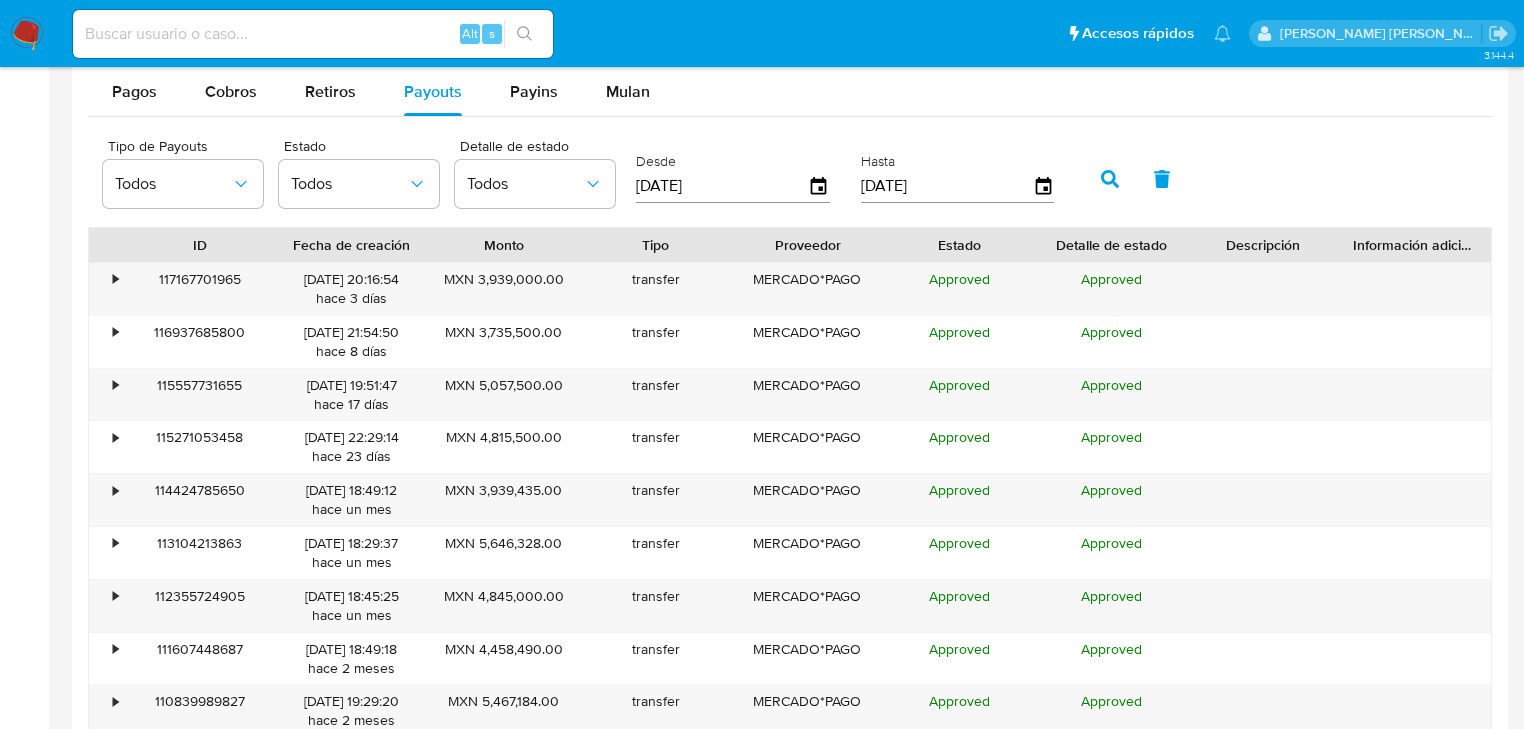 scroll, scrollTop: 1920, scrollLeft: 0, axis: vertical 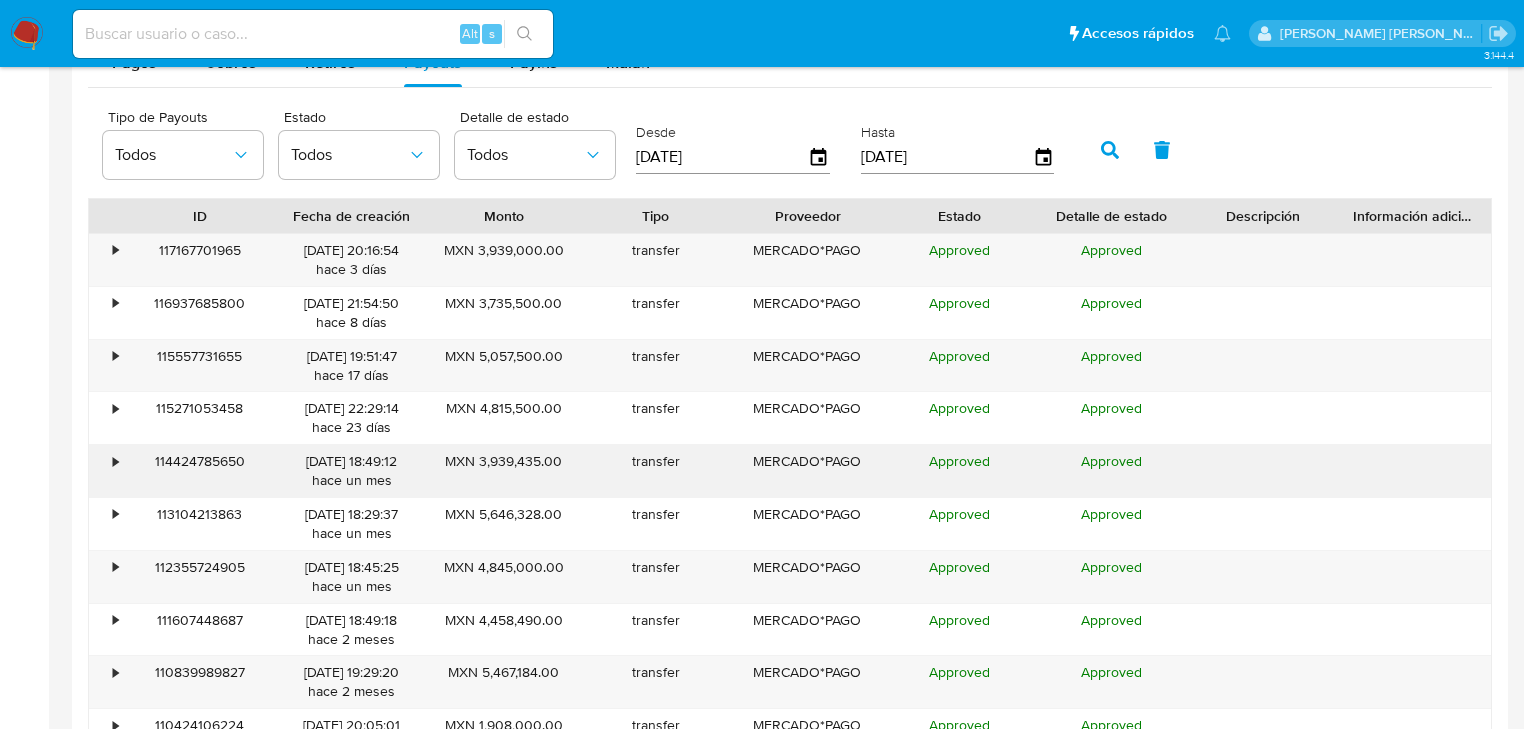 click on "MERCADO*PAGO" at bounding box center (808, 471) 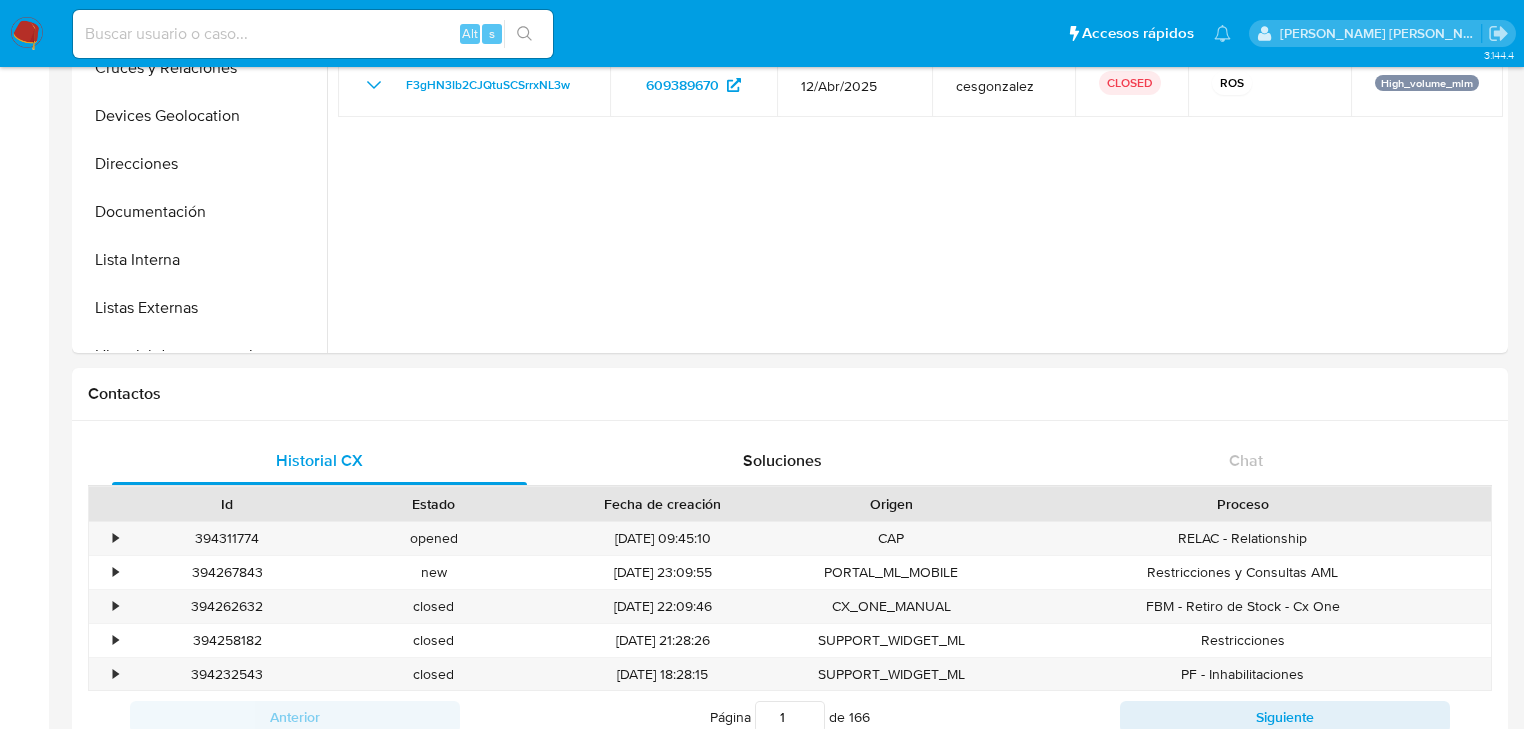 scroll, scrollTop: 0, scrollLeft: 0, axis: both 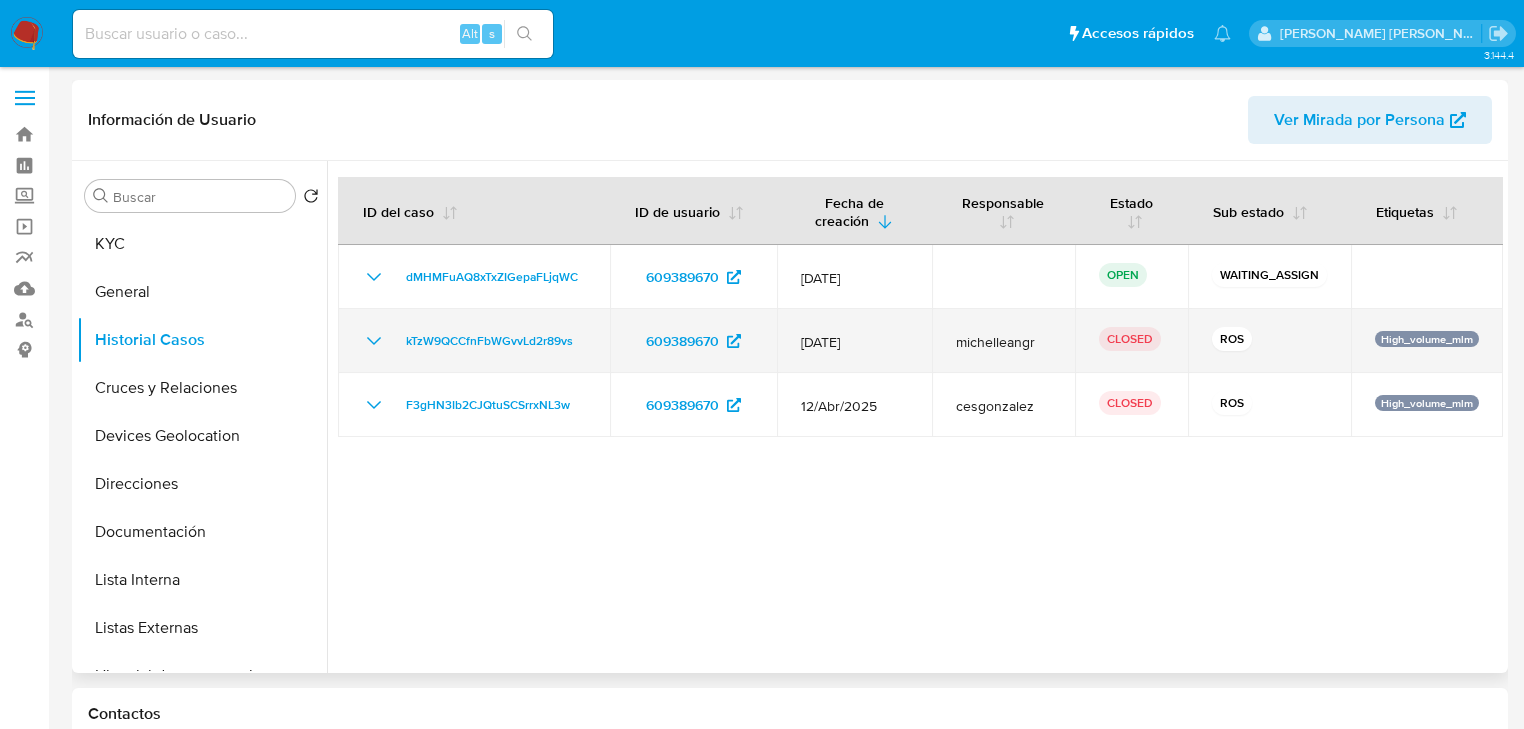 click 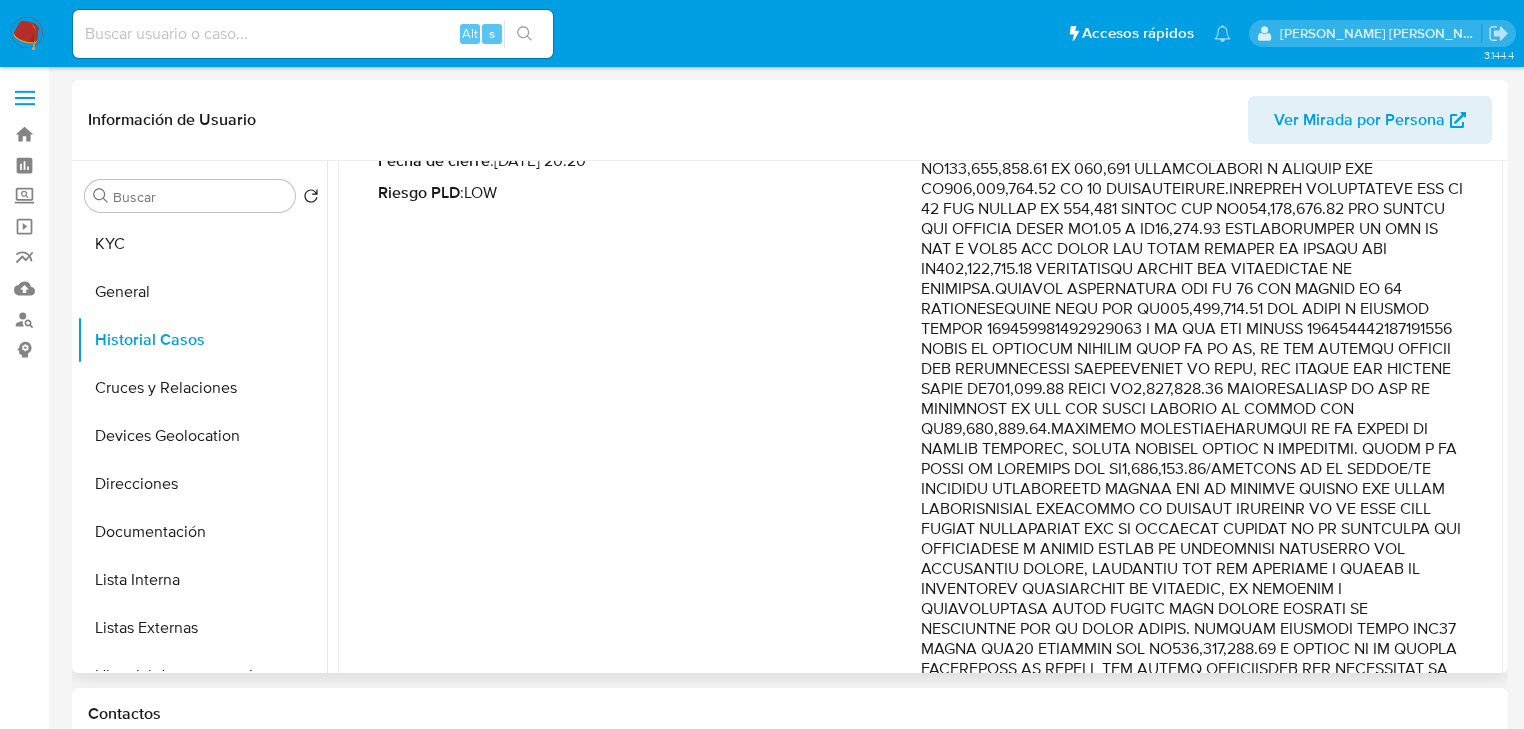 scroll, scrollTop: 320, scrollLeft: 0, axis: vertical 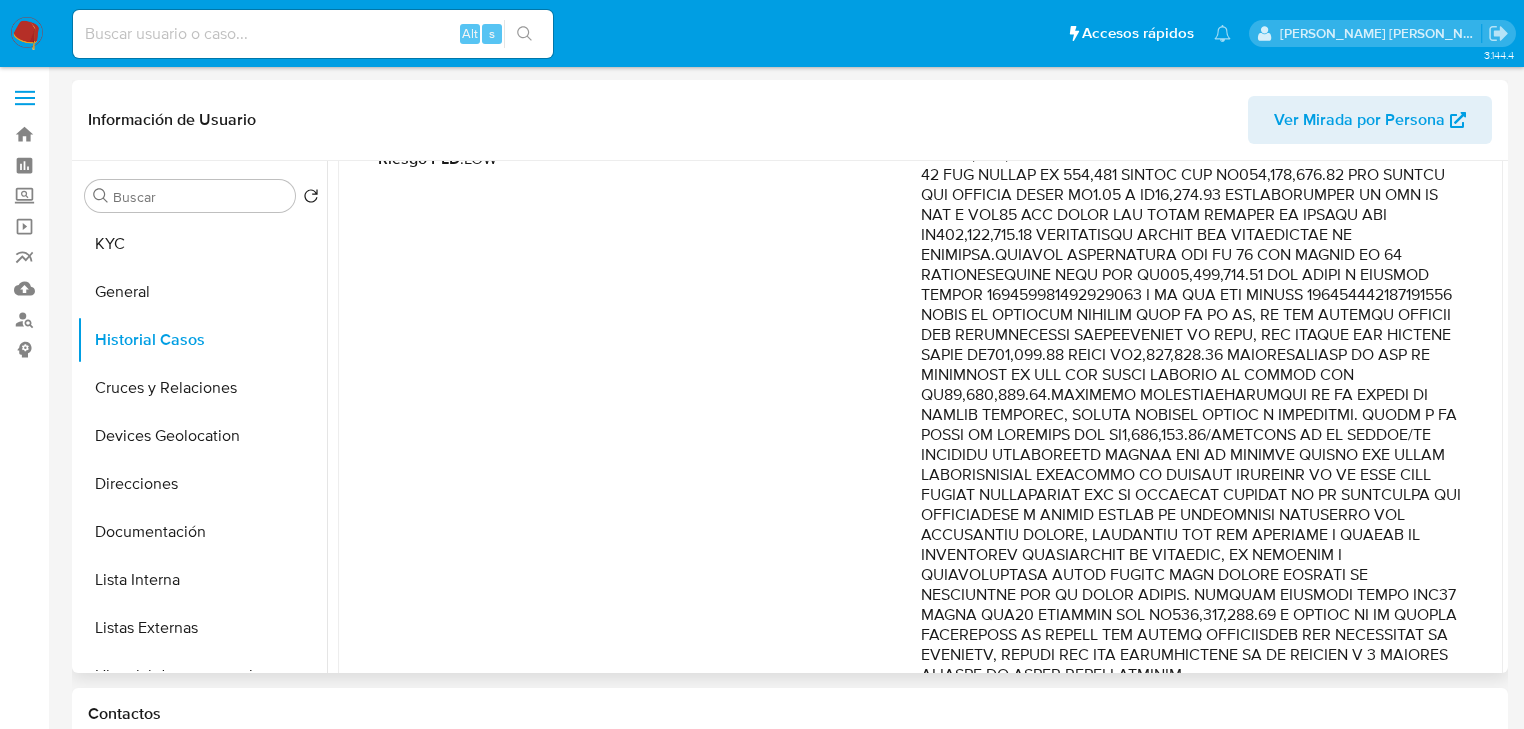 drag, startPoint x: 1268, startPoint y: 329, endPoint x: 1380, endPoint y: 408, distance: 137.05838 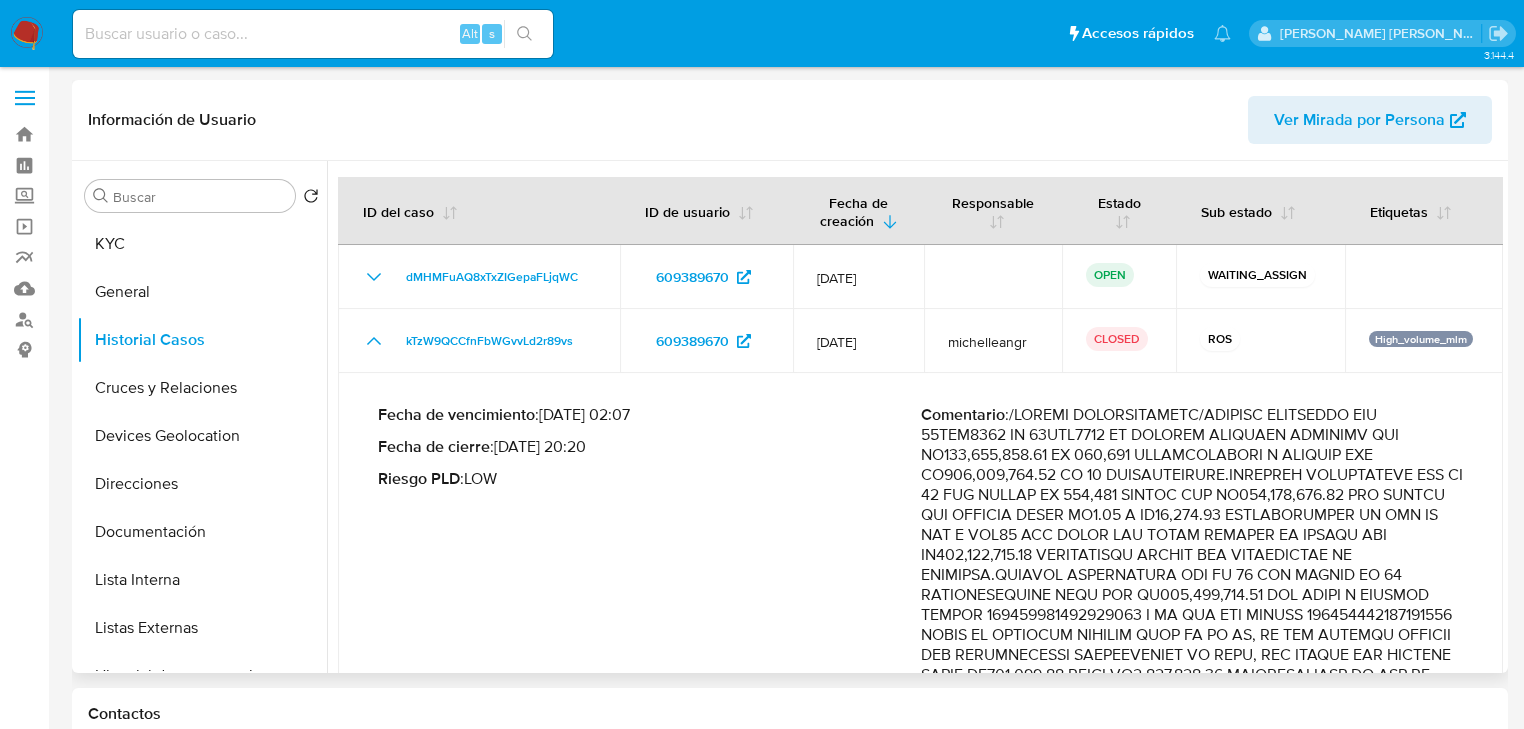 scroll, scrollTop: 0, scrollLeft: 0, axis: both 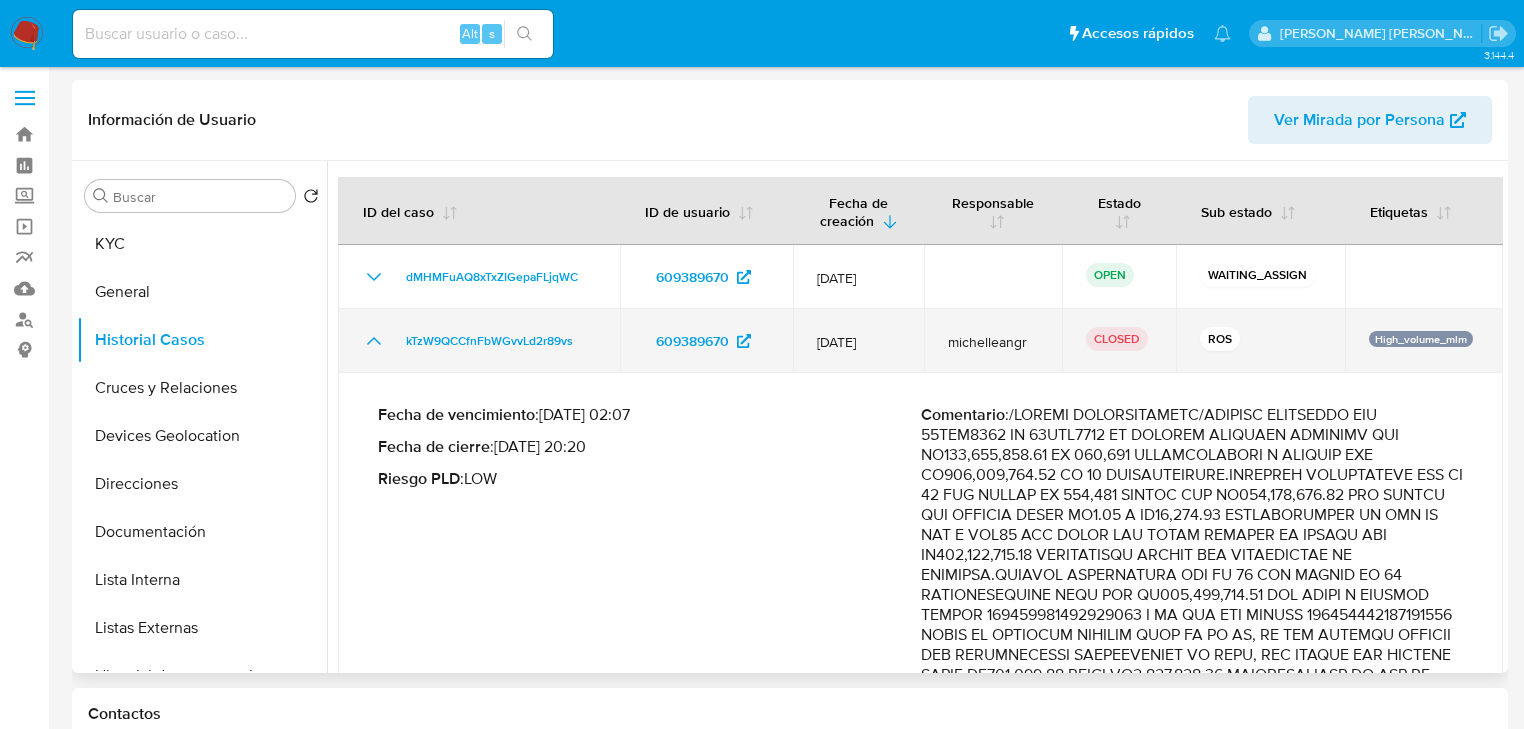 click 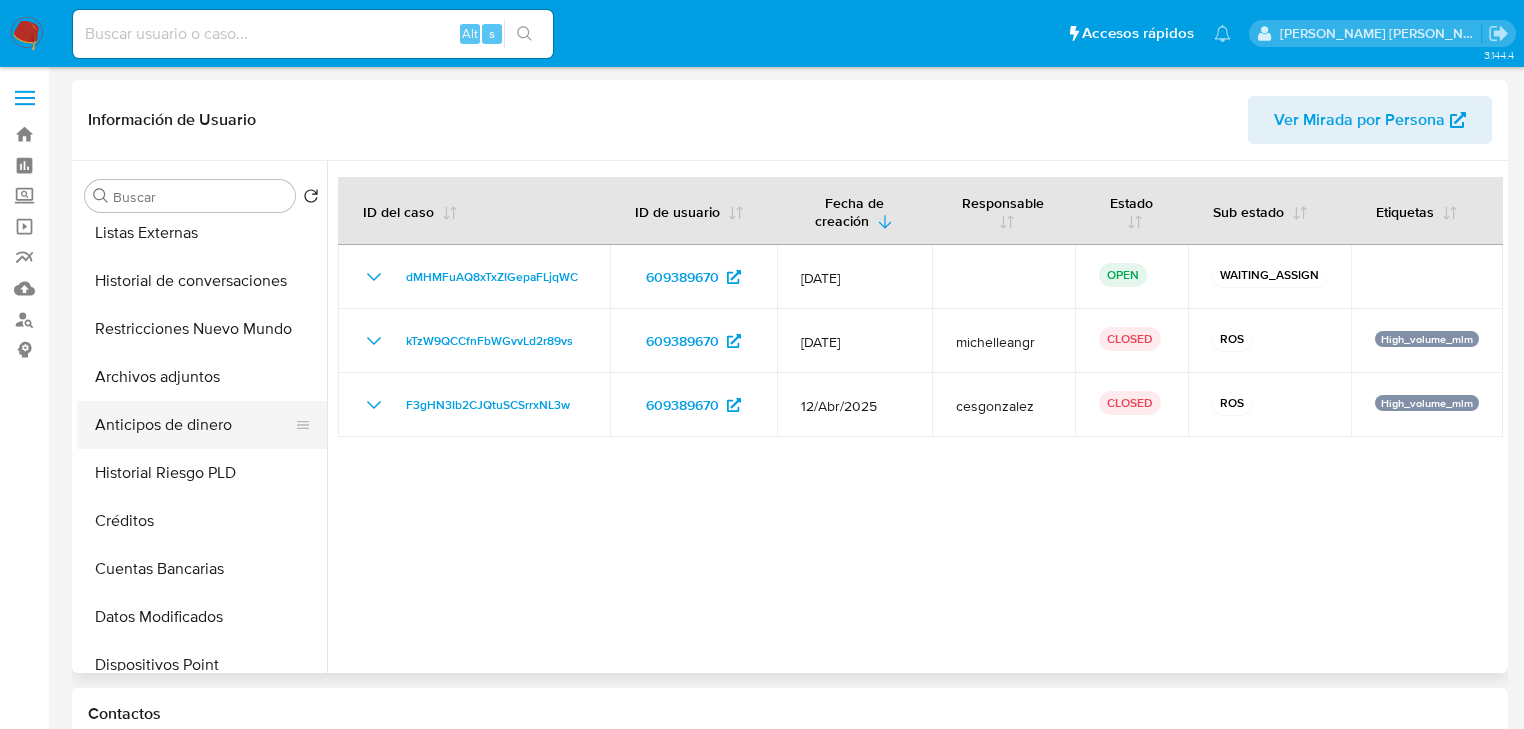 scroll, scrollTop: 400, scrollLeft: 0, axis: vertical 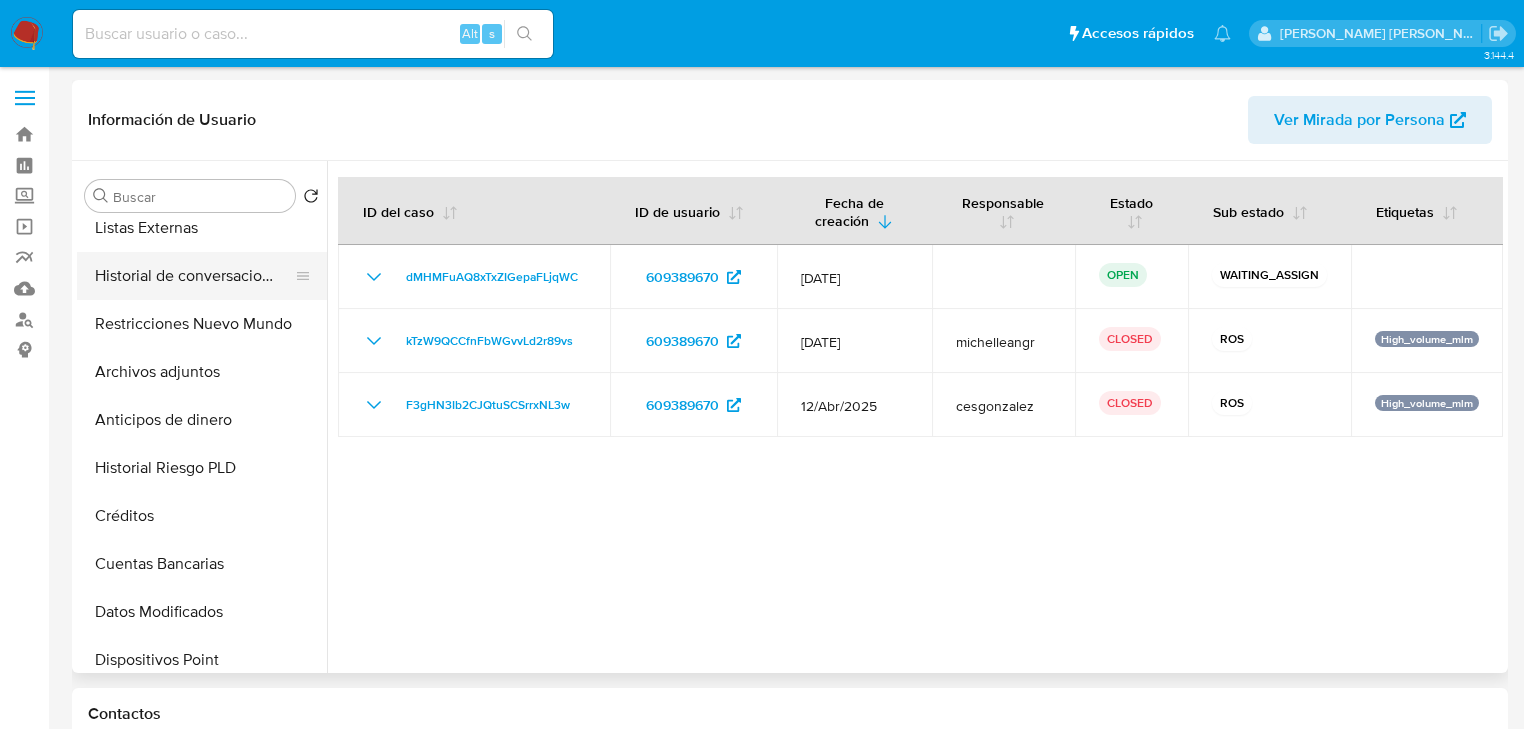 click on "Historial de conversaciones" at bounding box center (194, 276) 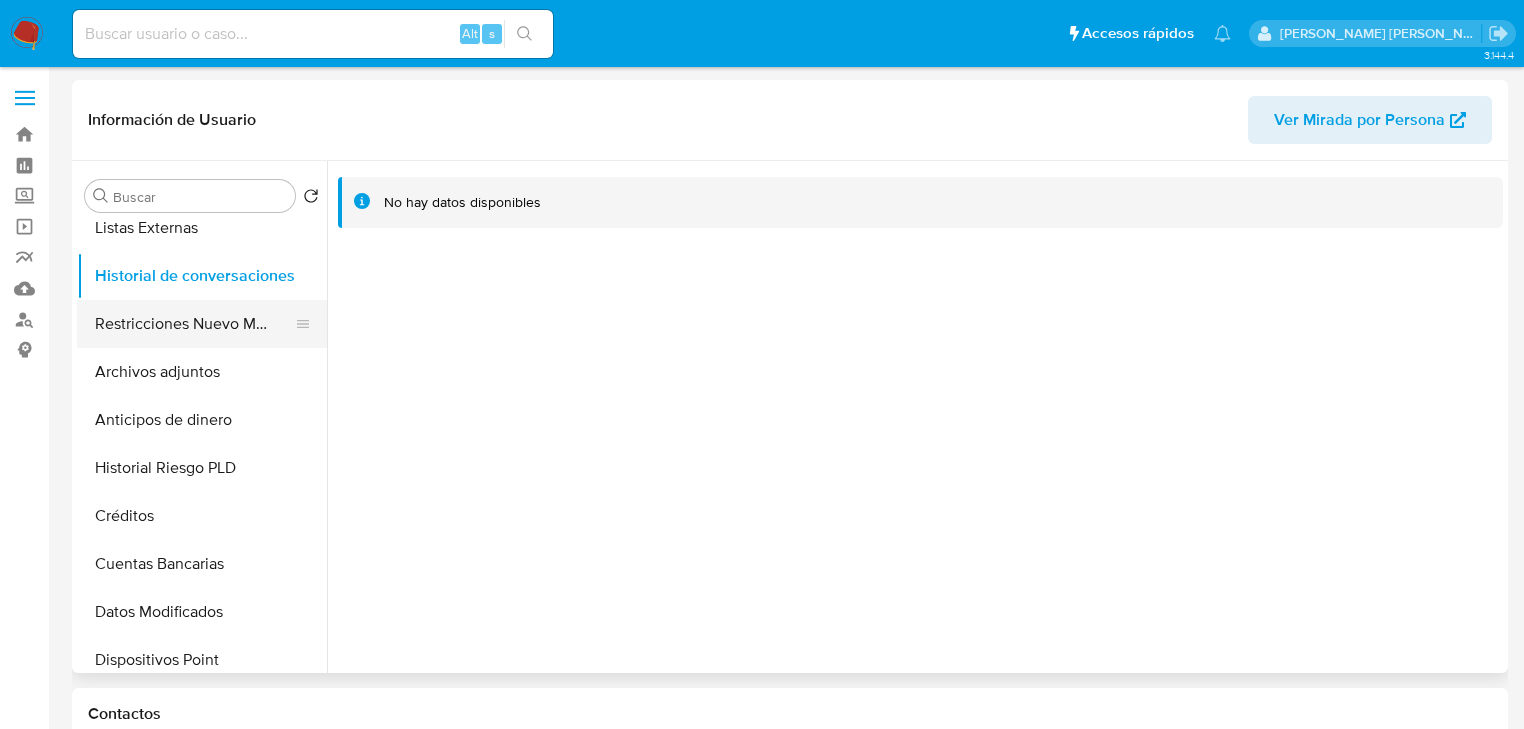 click on "Restricciones Nuevo Mundo" at bounding box center (194, 324) 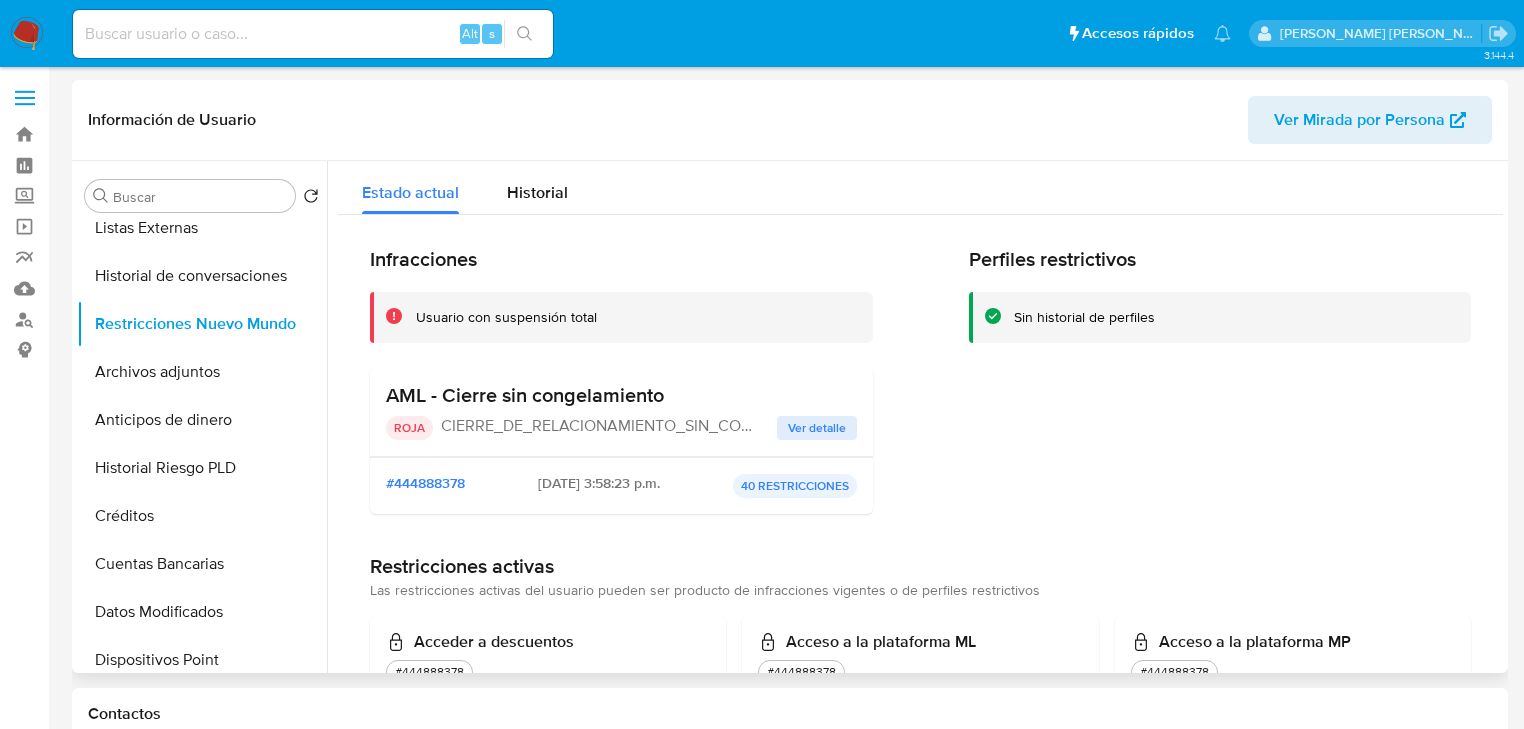 click on "Ver detalle" at bounding box center [817, 428] 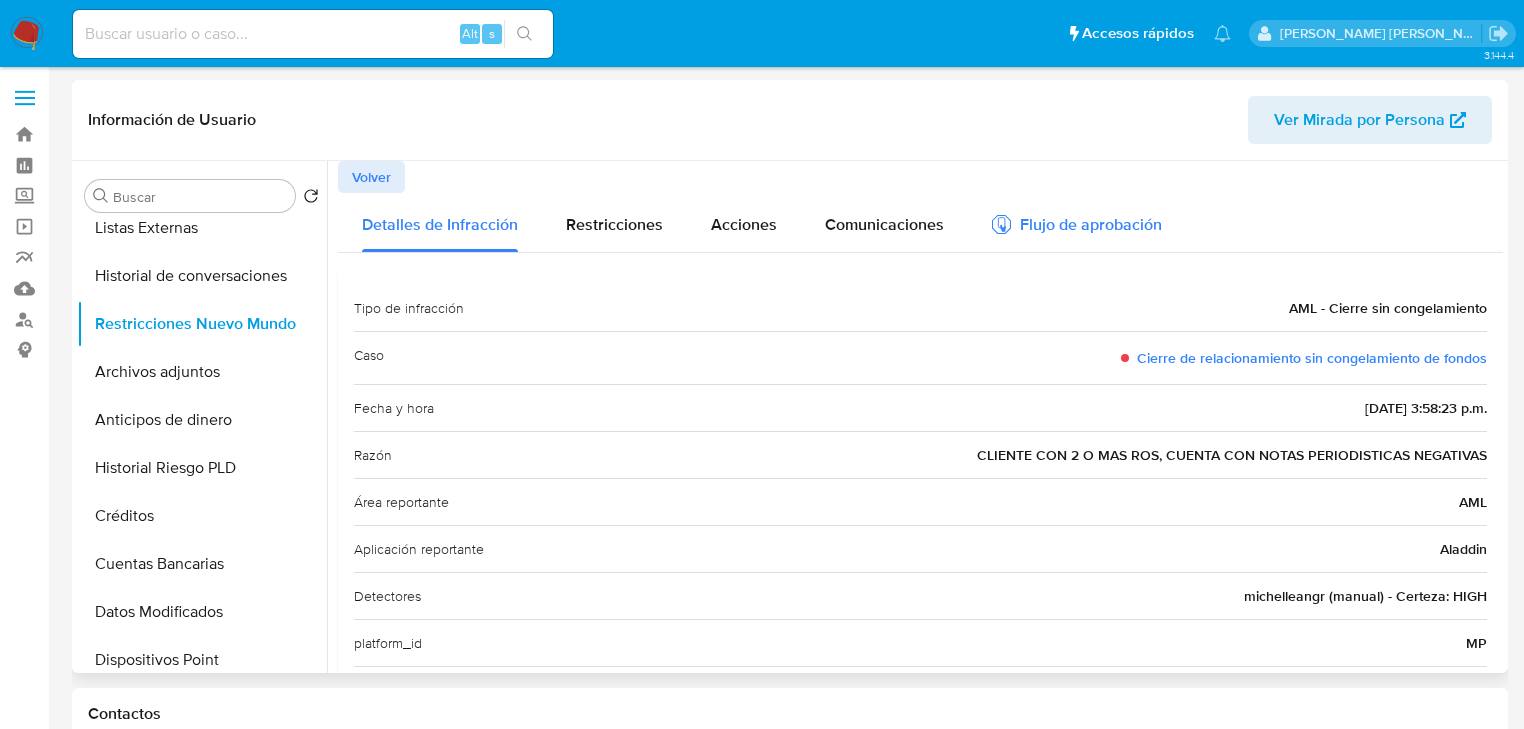 click on "Flujo de aprobación" at bounding box center (1077, 228) 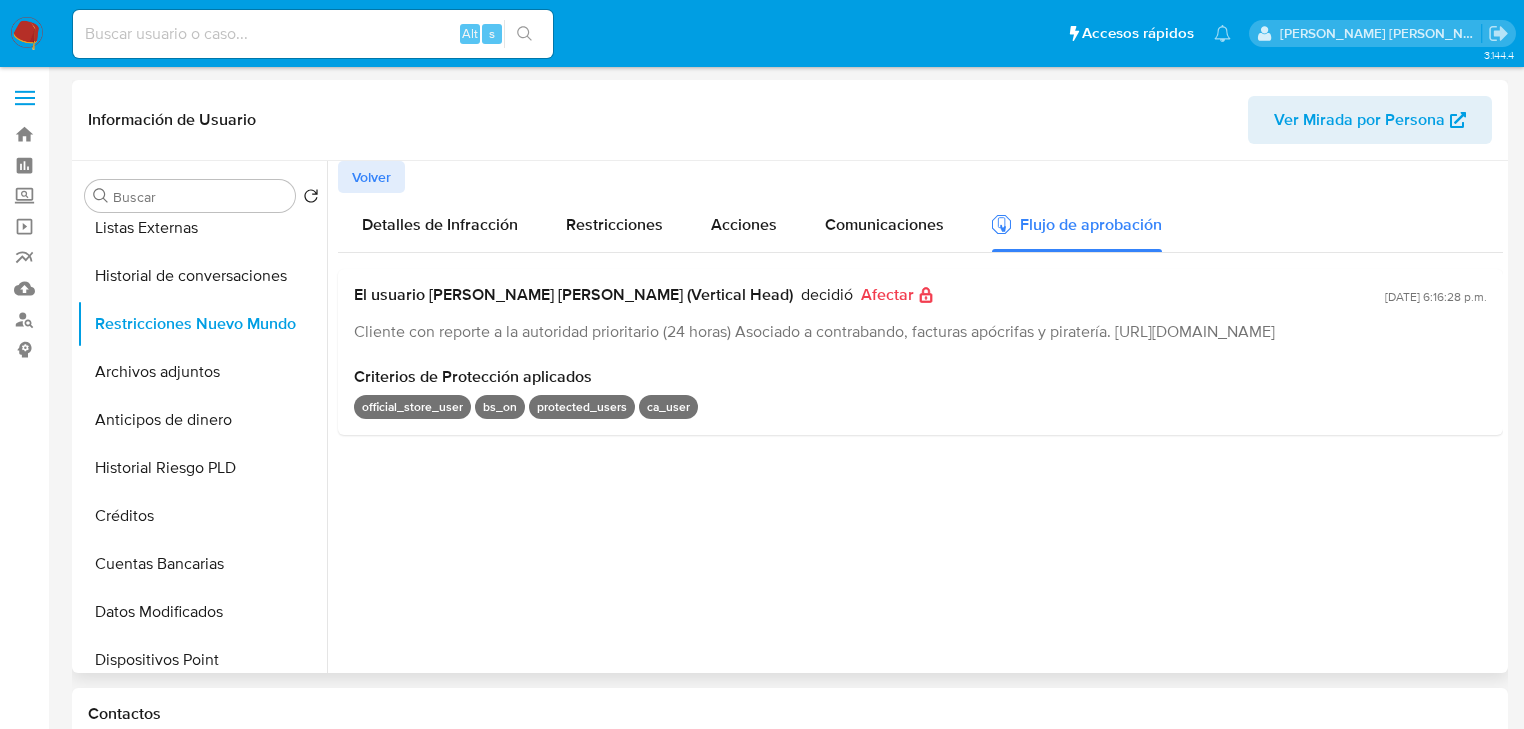 drag, startPoint x: 828, startPoint y: 354, endPoint x: 356, endPoint y: 347, distance: 472.0519 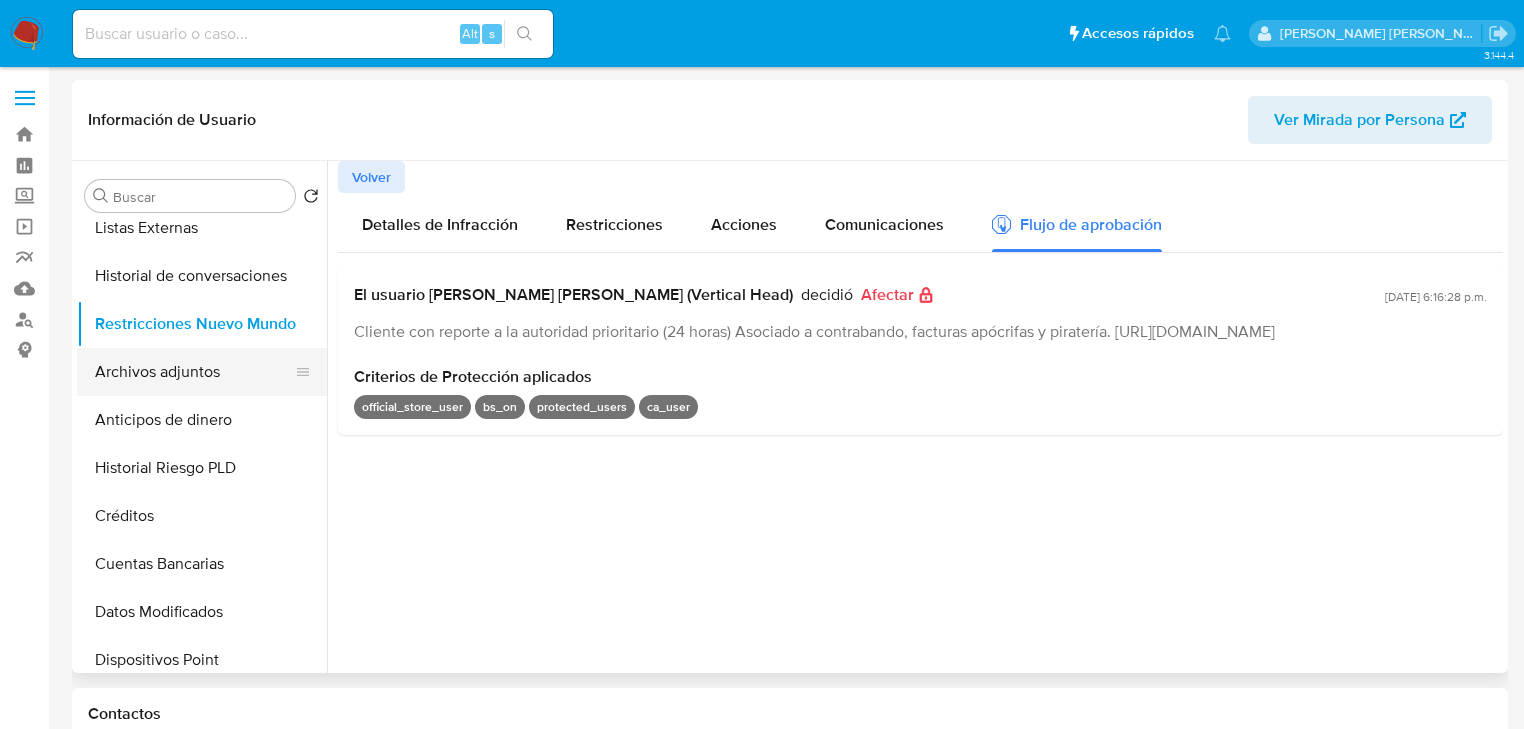 click on "Archivos adjuntos" at bounding box center [194, 372] 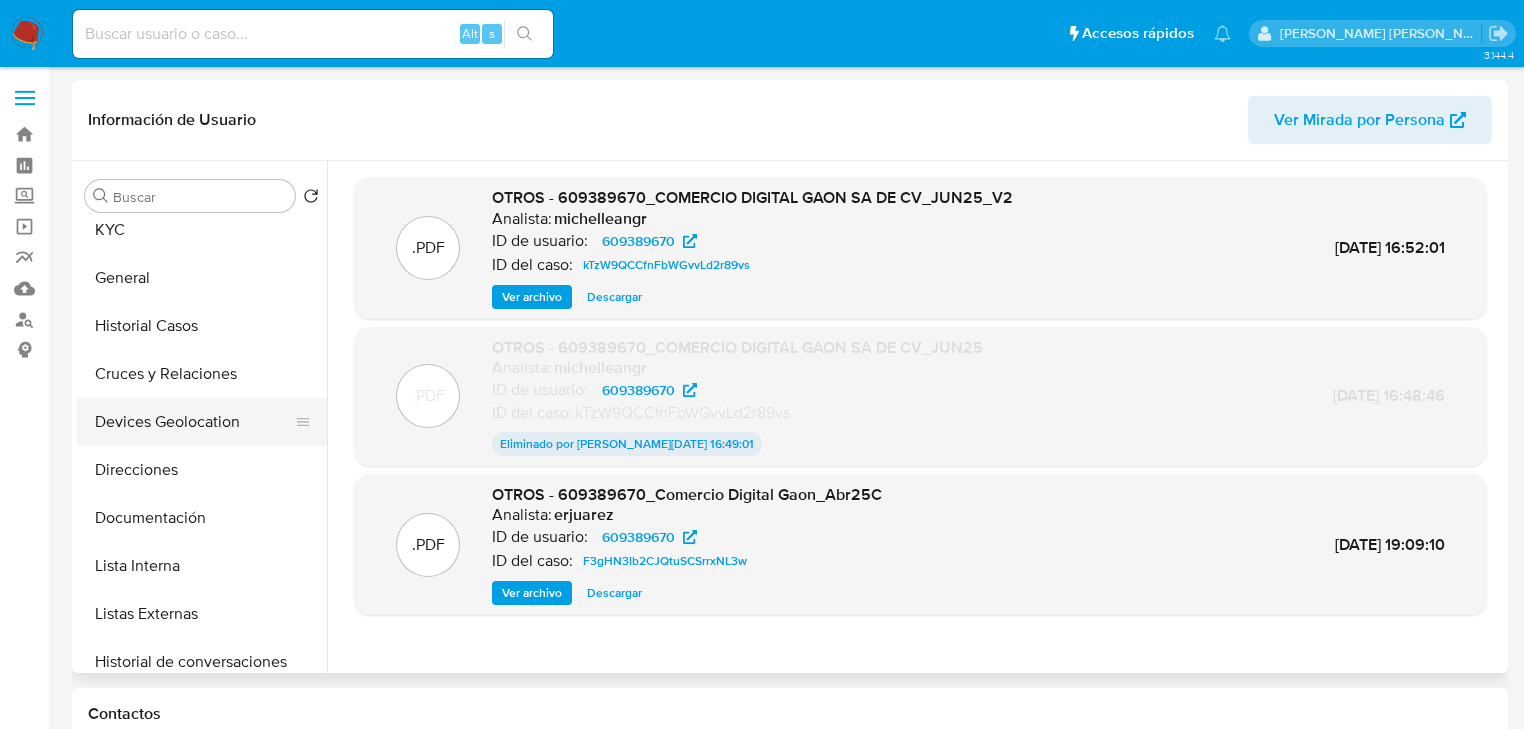 scroll, scrollTop: 0, scrollLeft: 0, axis: both 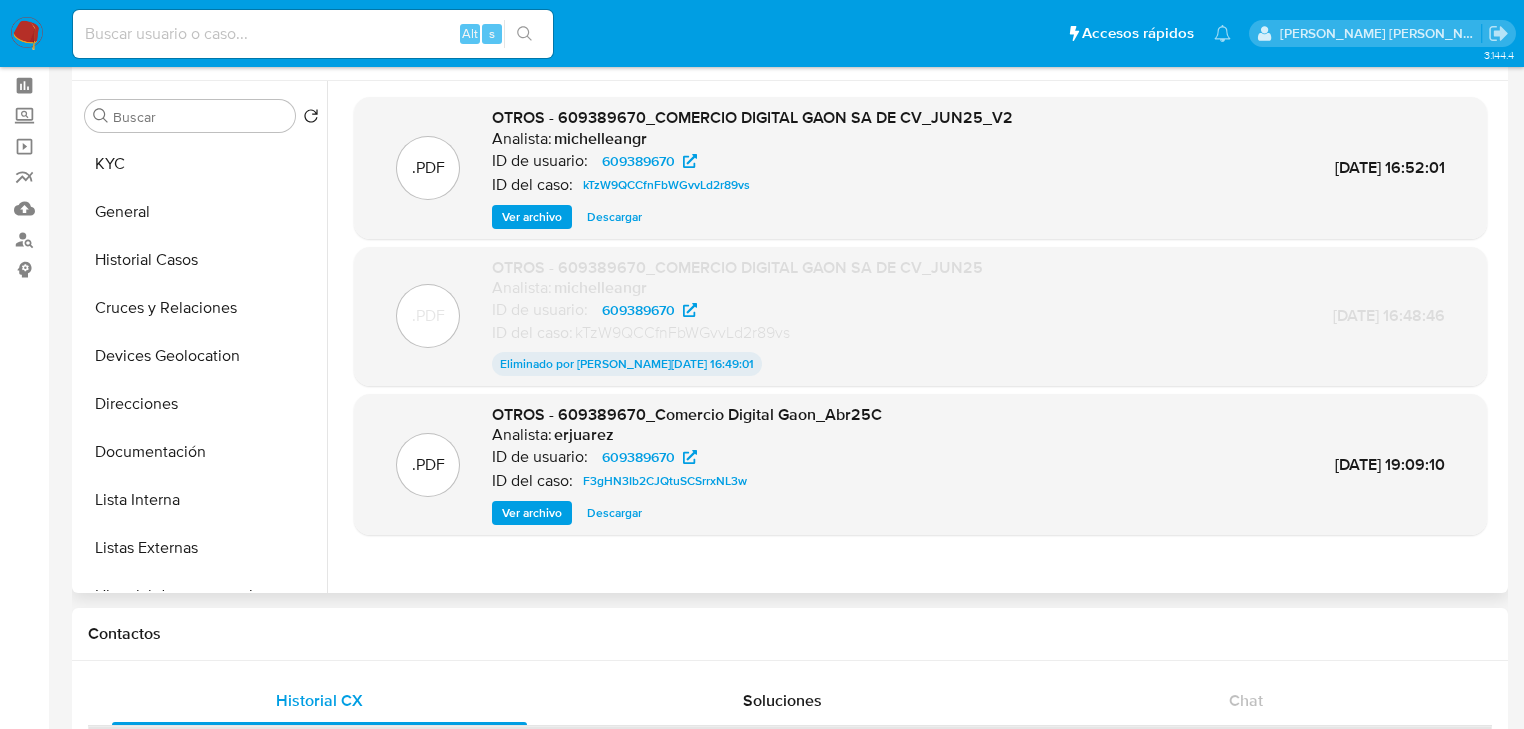 click on "Ver archivo" at bounding box center [532, 513] 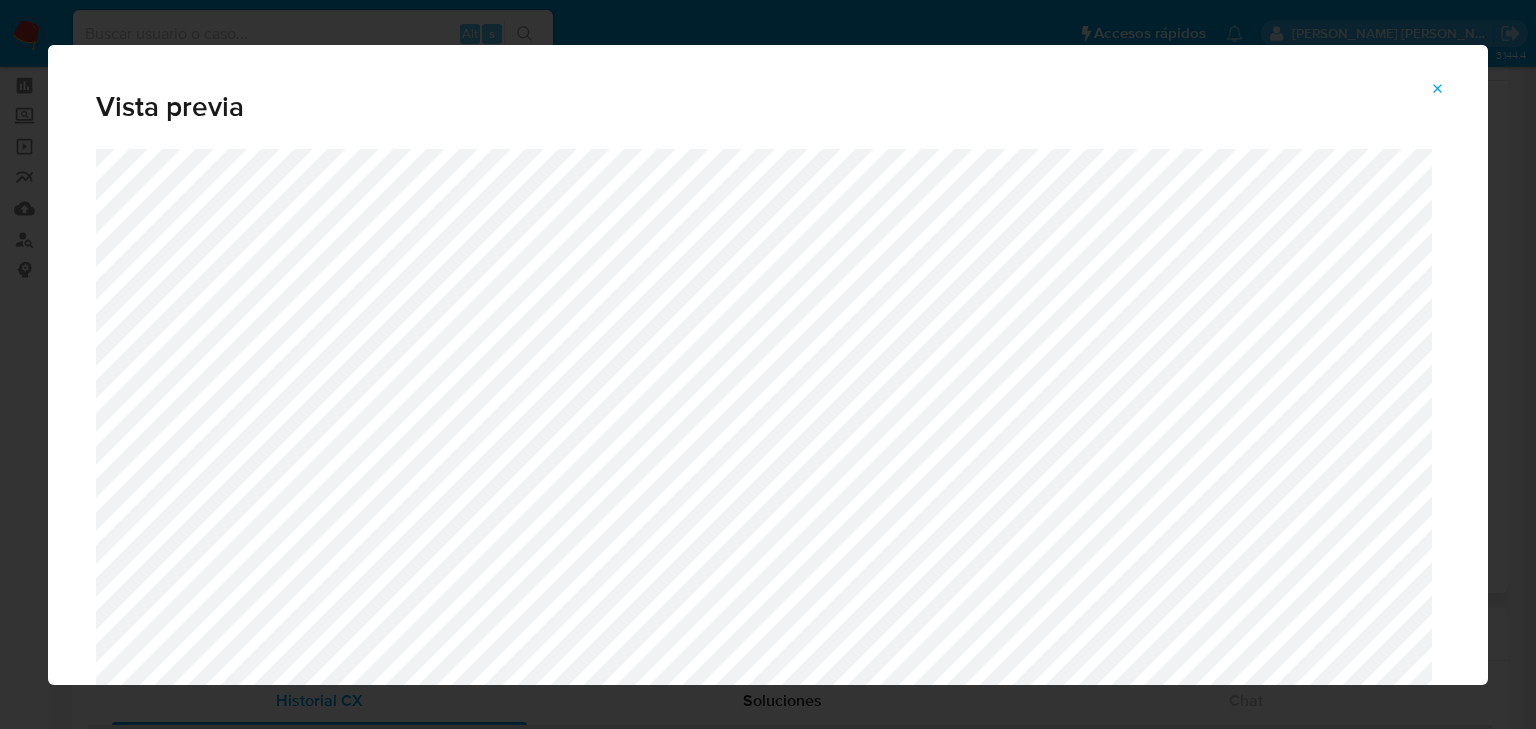 scroll, scrollTop: 80, scrollLeft: 0, axis: vertical 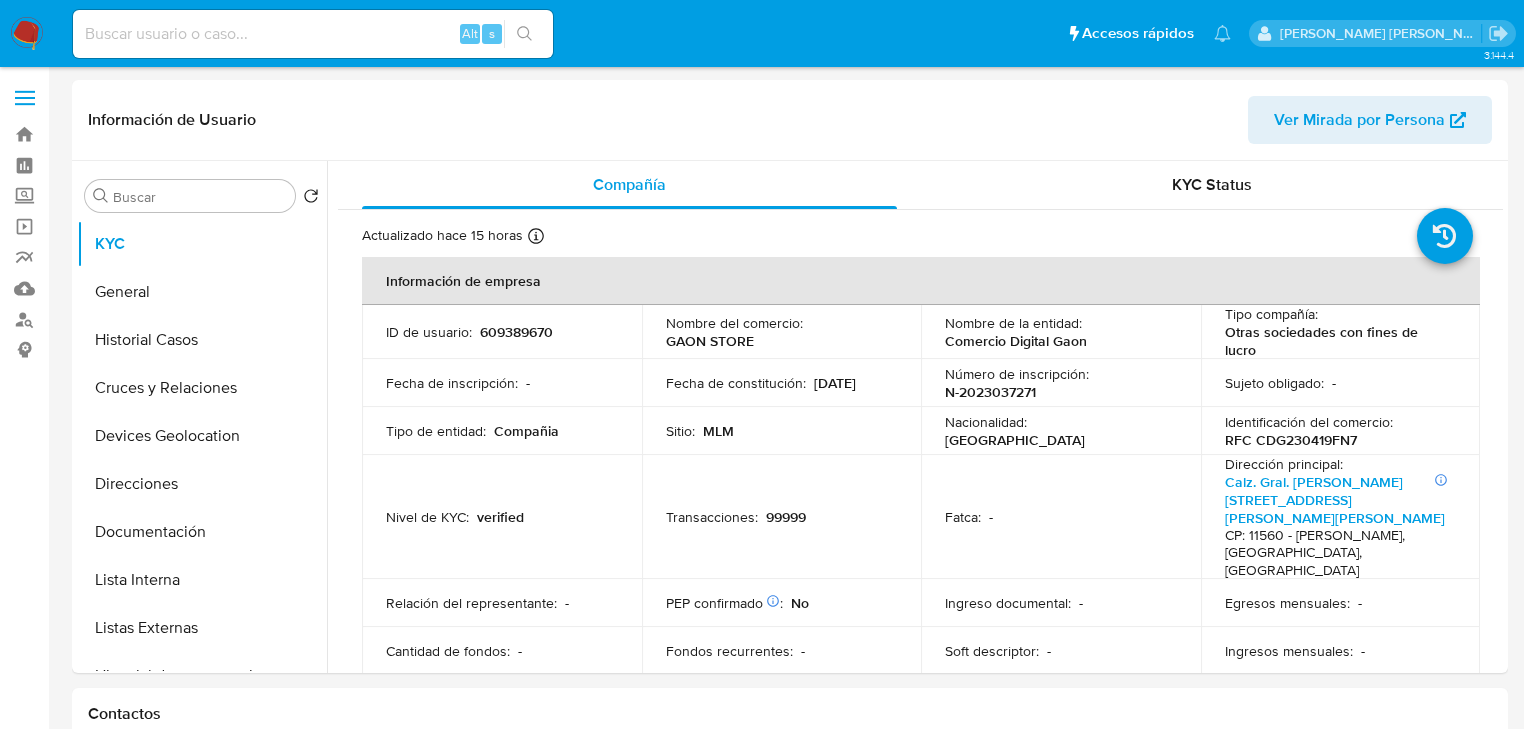 select on "10" 